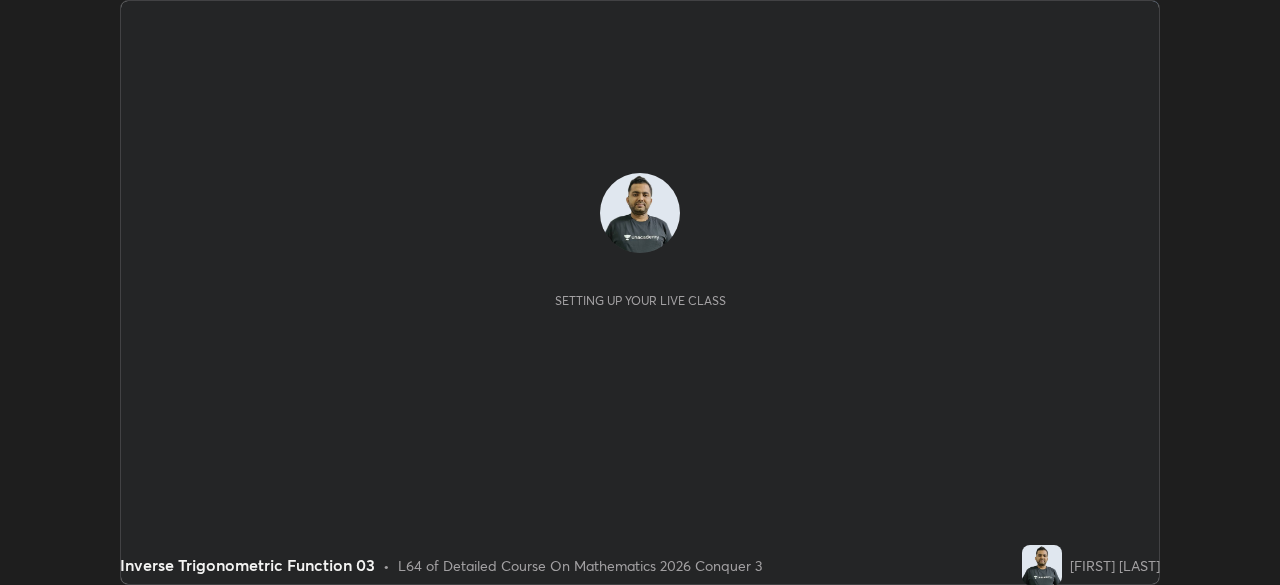 scroll, scrollTop: 0, scrollLeft: 0, axis: both 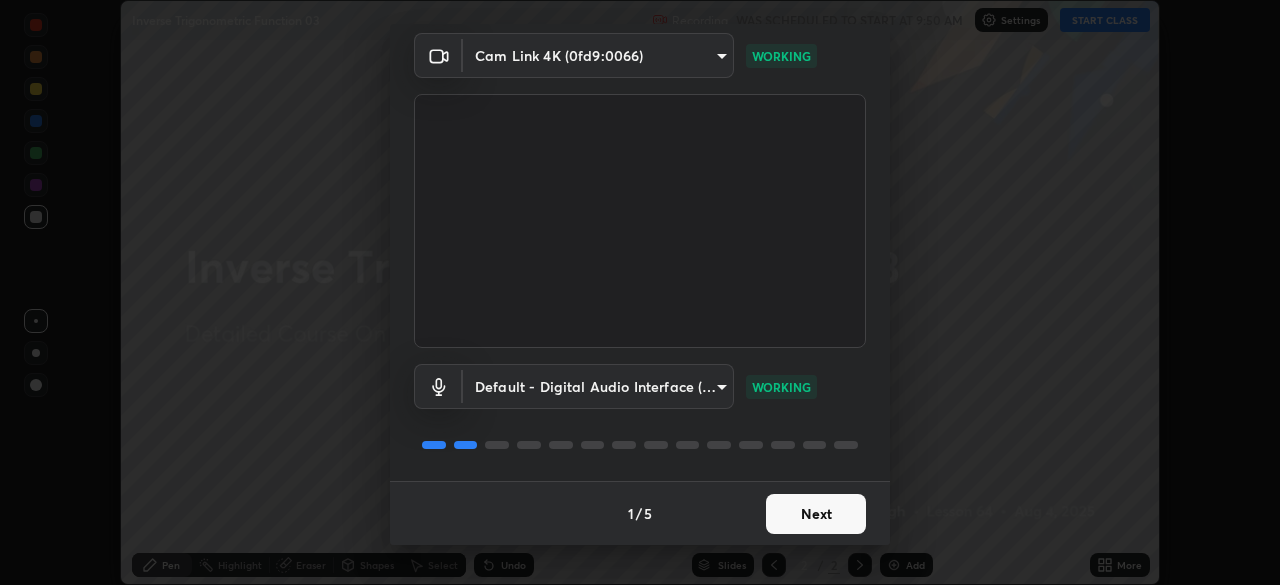 click on "Next" at bounding box center [816, 514] 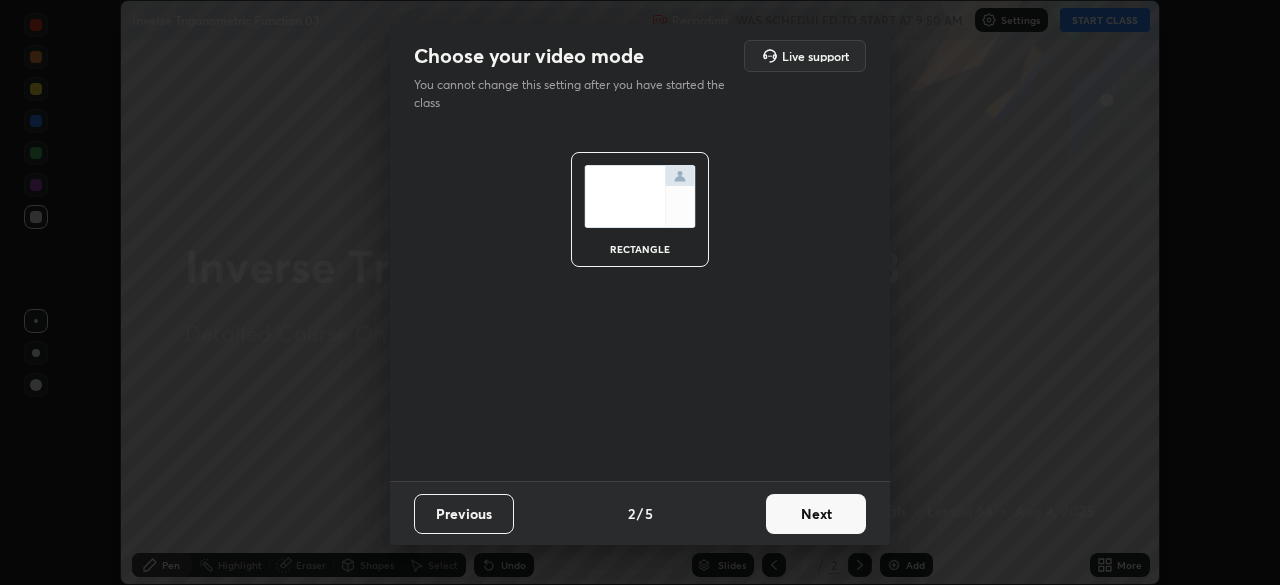click on "Next" at bounding box center [816, 514] 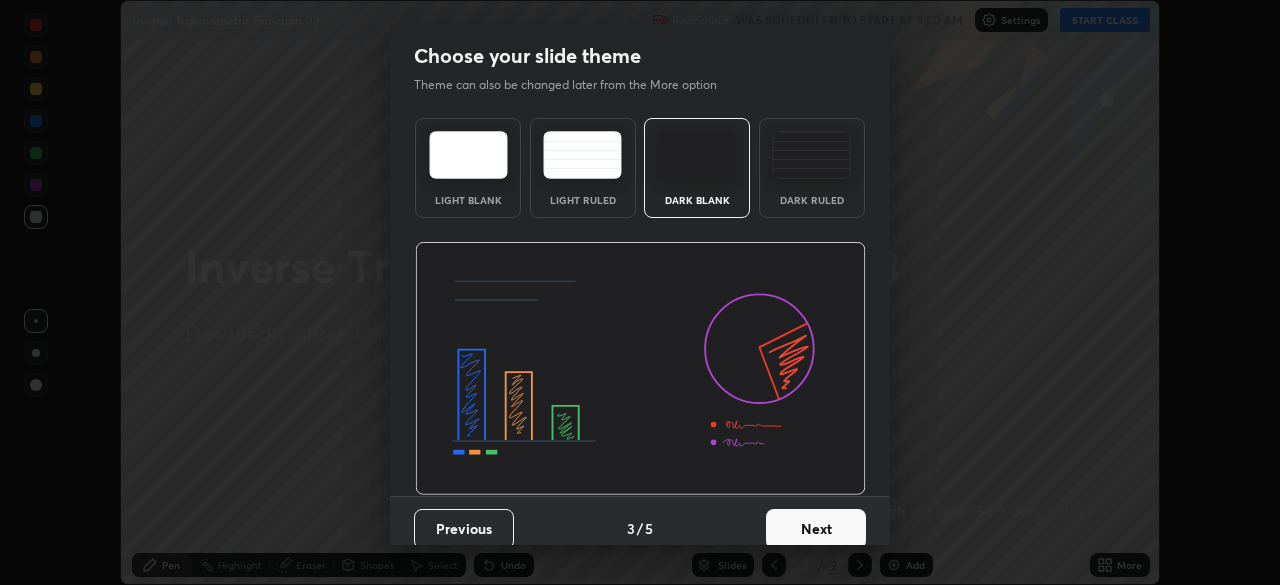 click on "Dark Ruled" at bounding box center (812, 200) 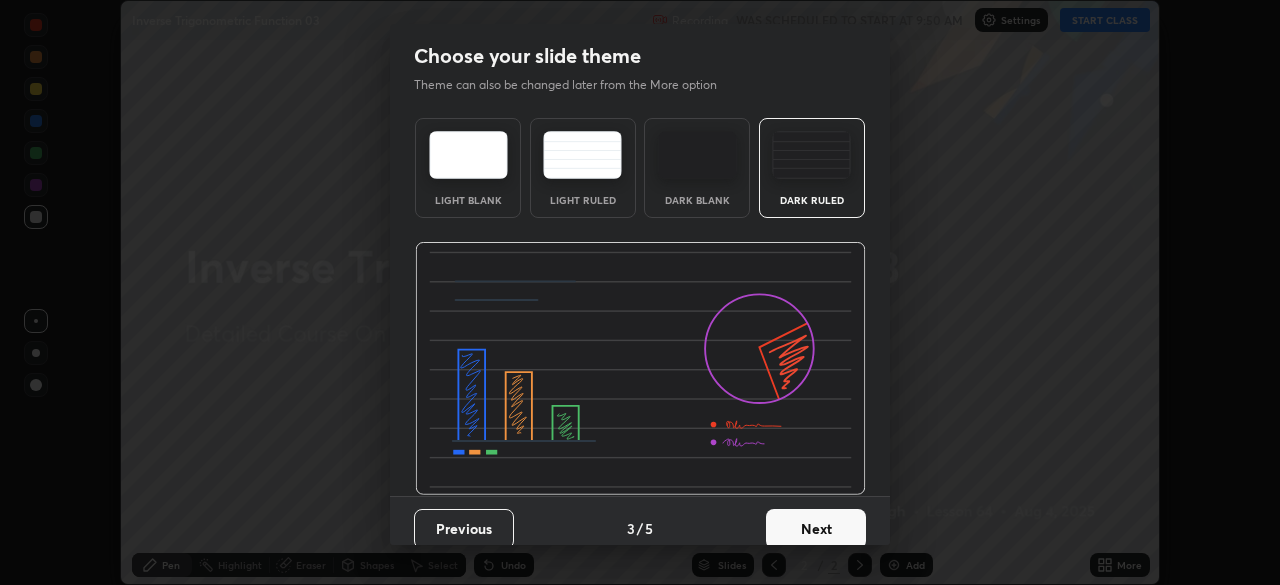 scroll, scrollTop: 15, scrollLeft: 0, axis: vertical 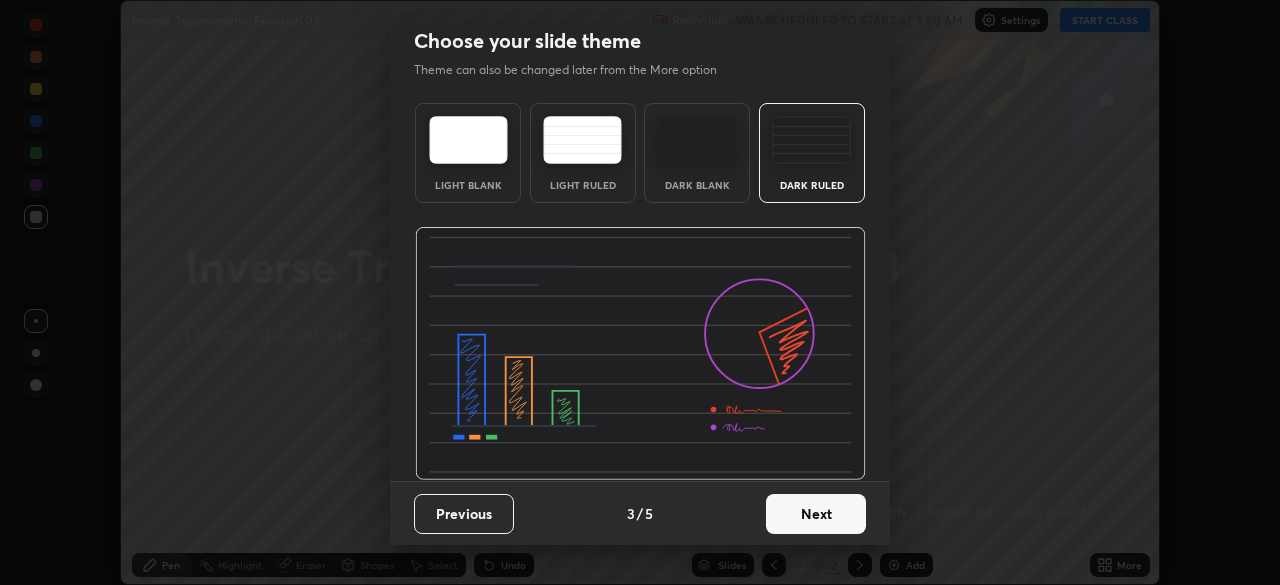 click on "Next" at bounding box center (816, 514) 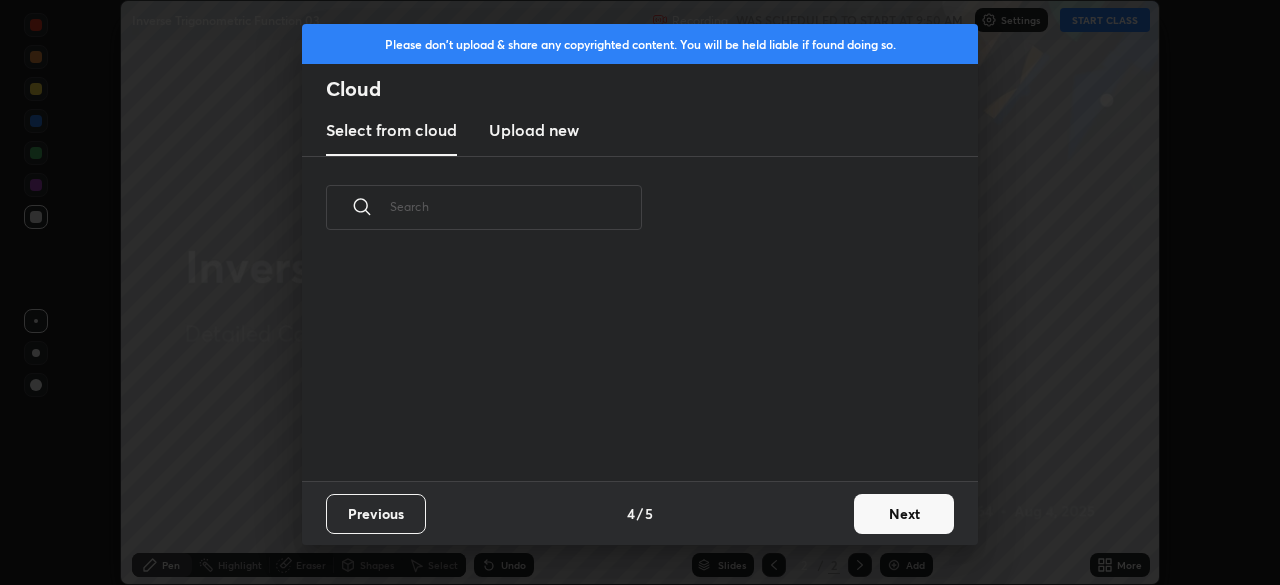 click on "Next" at bounding box center [904, 514] 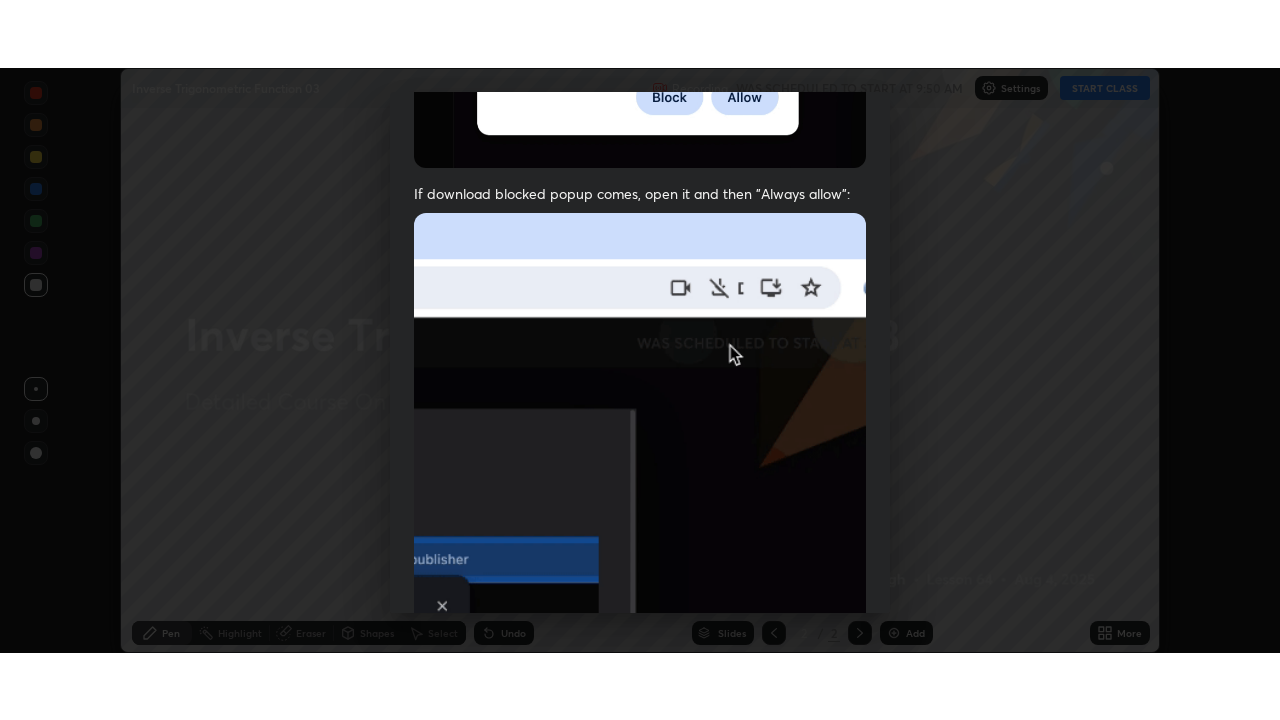 scroll, scrollTop: 479, scrollLeft: 0, axis: vertical 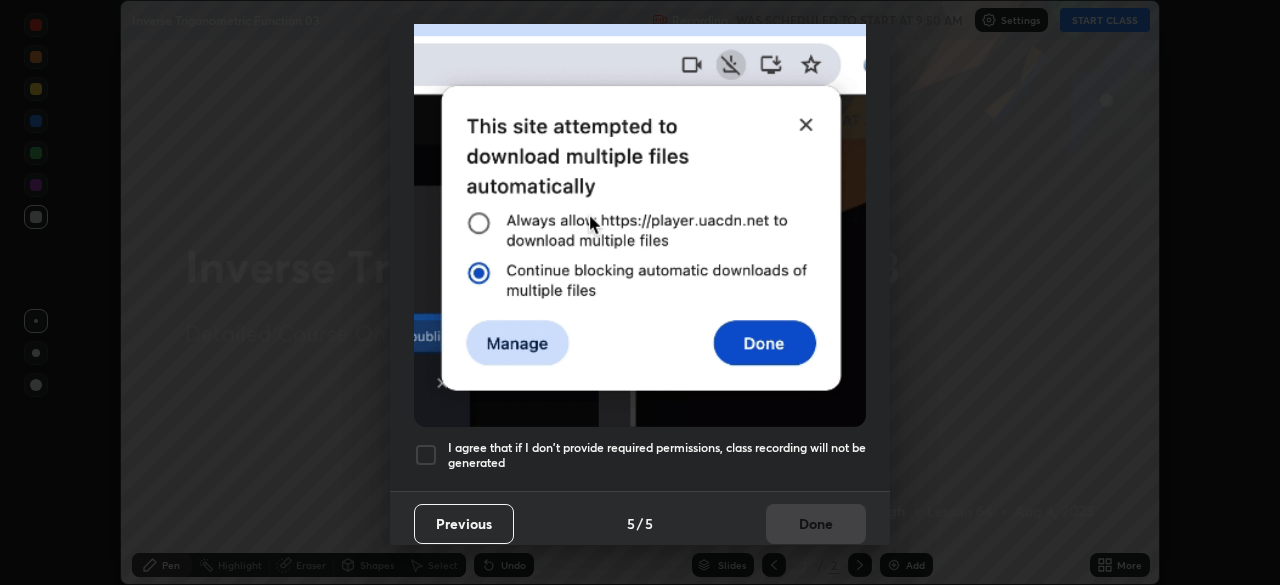 click on "I agree that if I don't provide required permissions, class recording will not be generated" at bounding box center (657, 455) 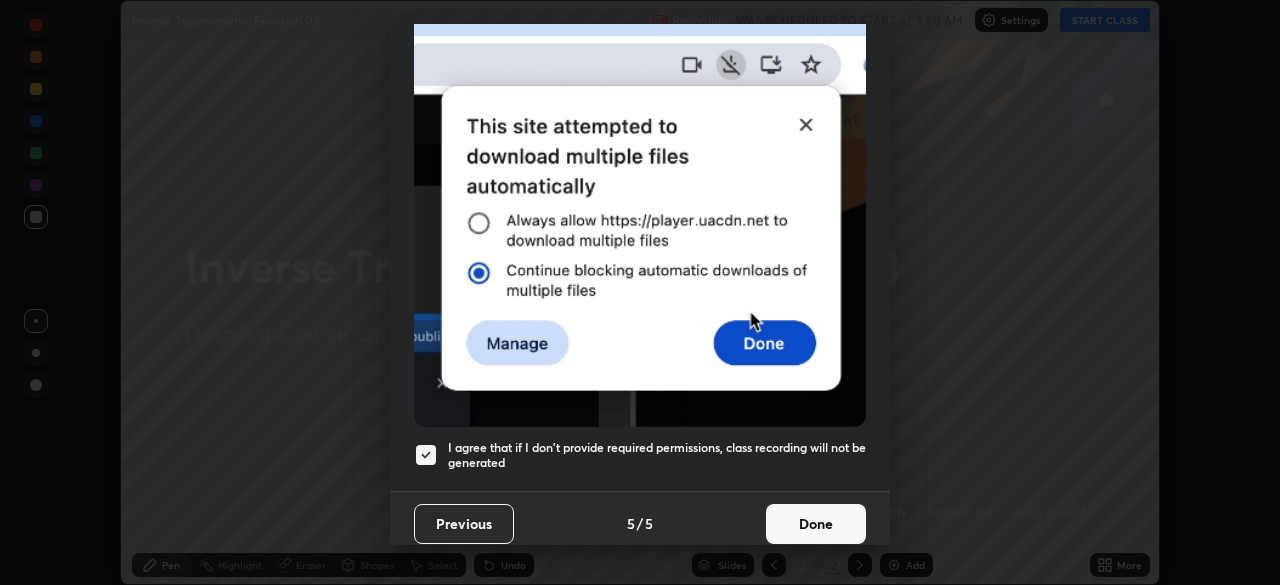 click on "Done" at bounding box center [816, 524] 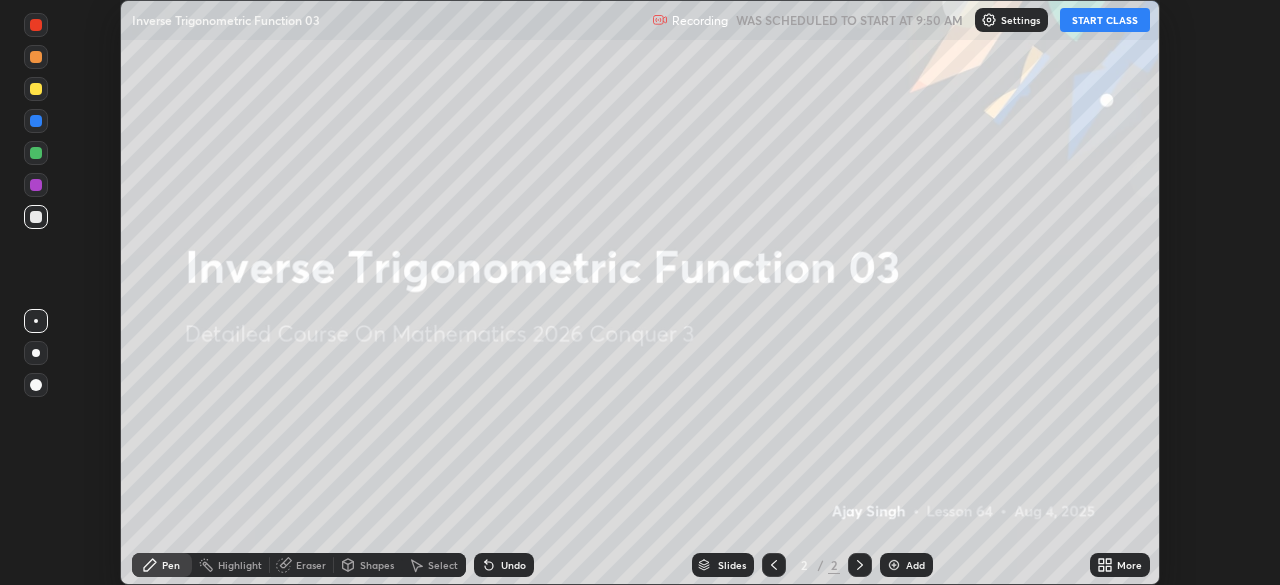 click on "More" at bounding box center [1129, 565] 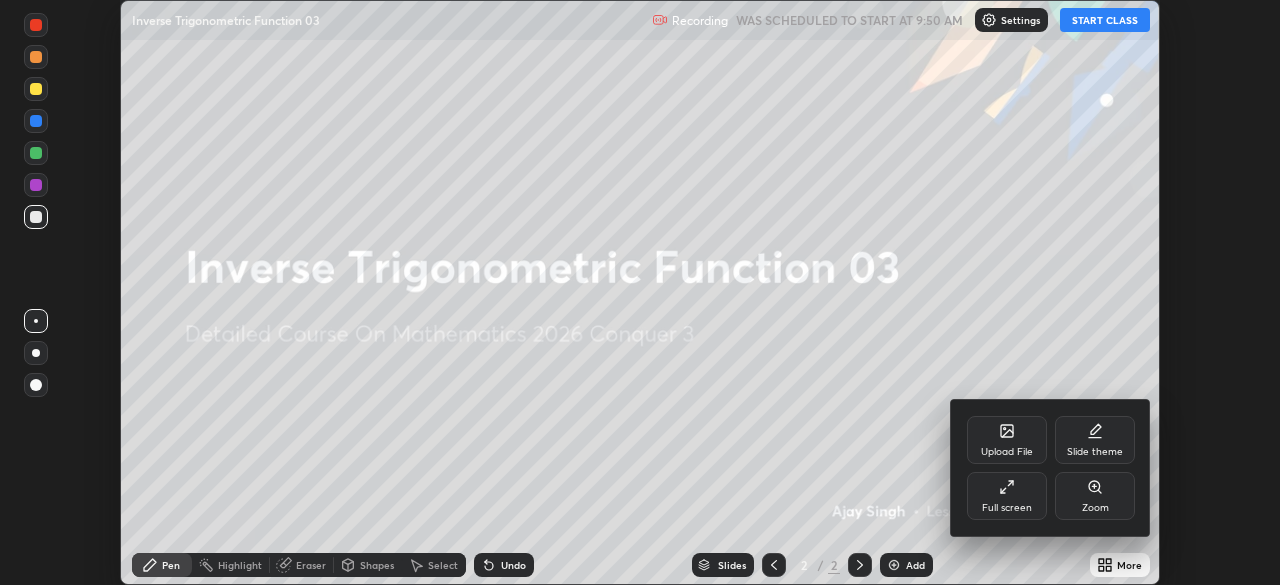 click on "Full screen" at bounding box center [1007, 508] 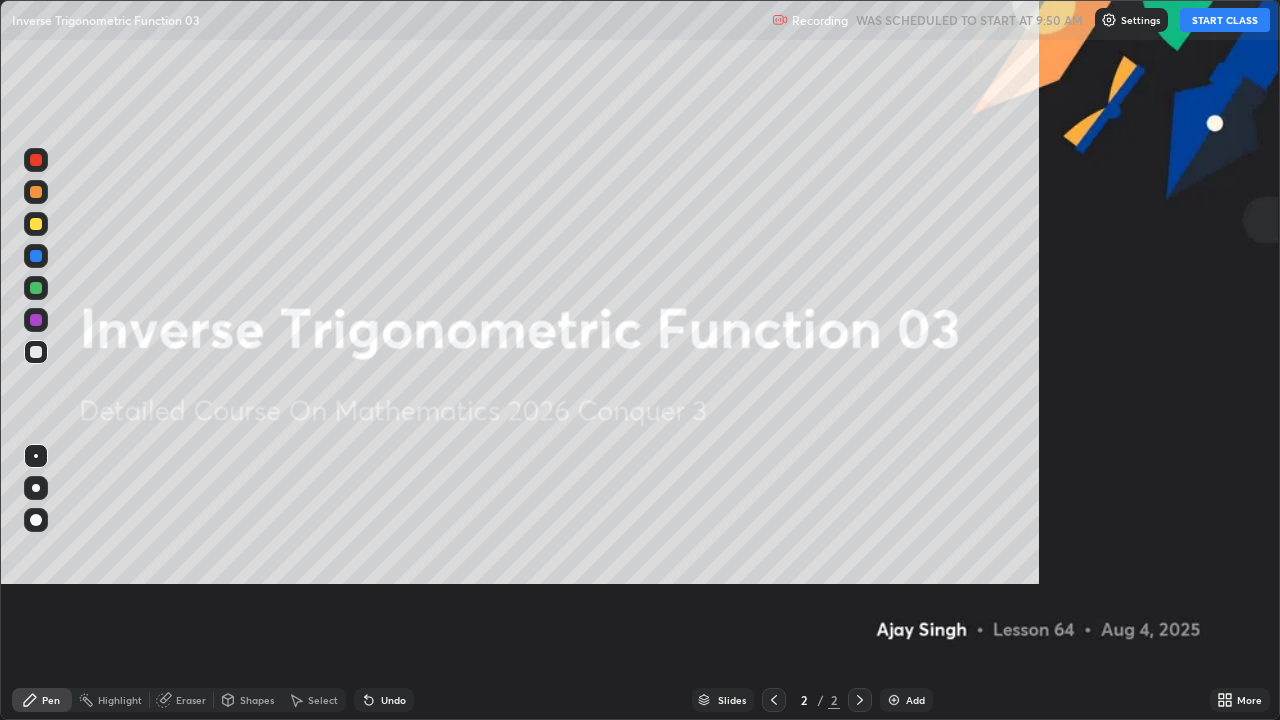 scroll, scrollTop: 99280, scrollLeft: 98720, axis: both 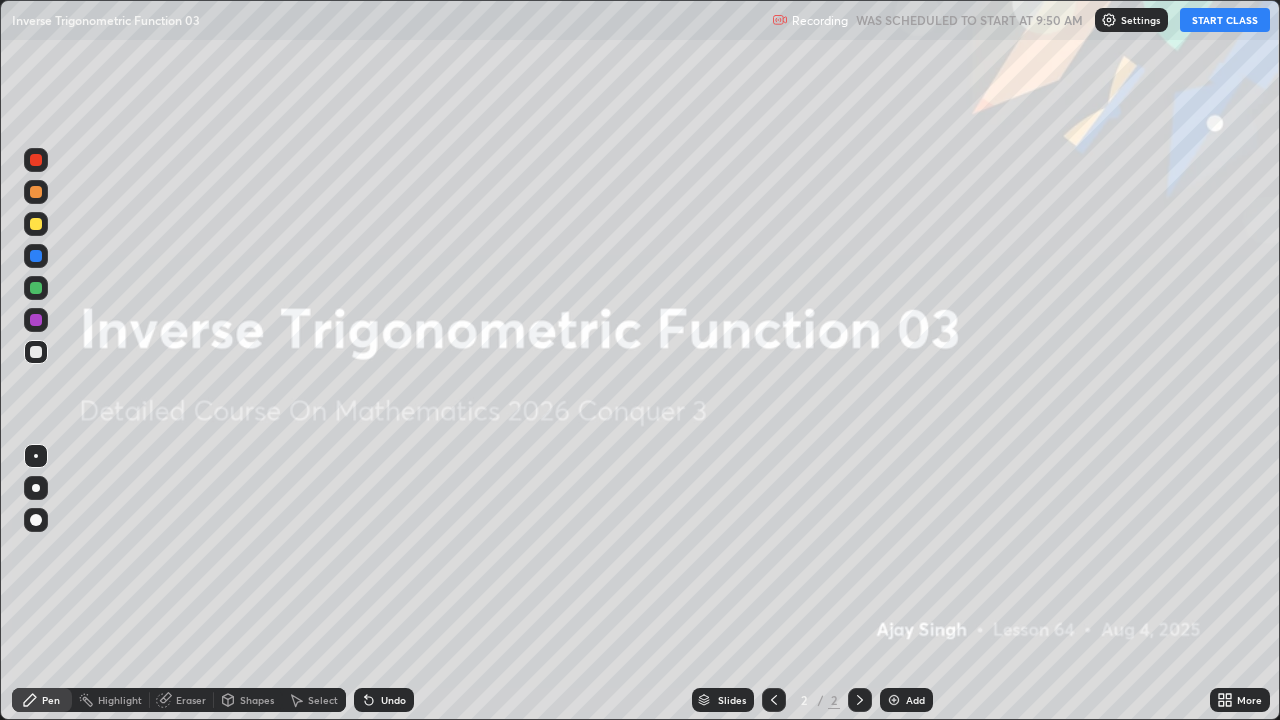 click on "START CLASS" at bounding box center (1225, 20) 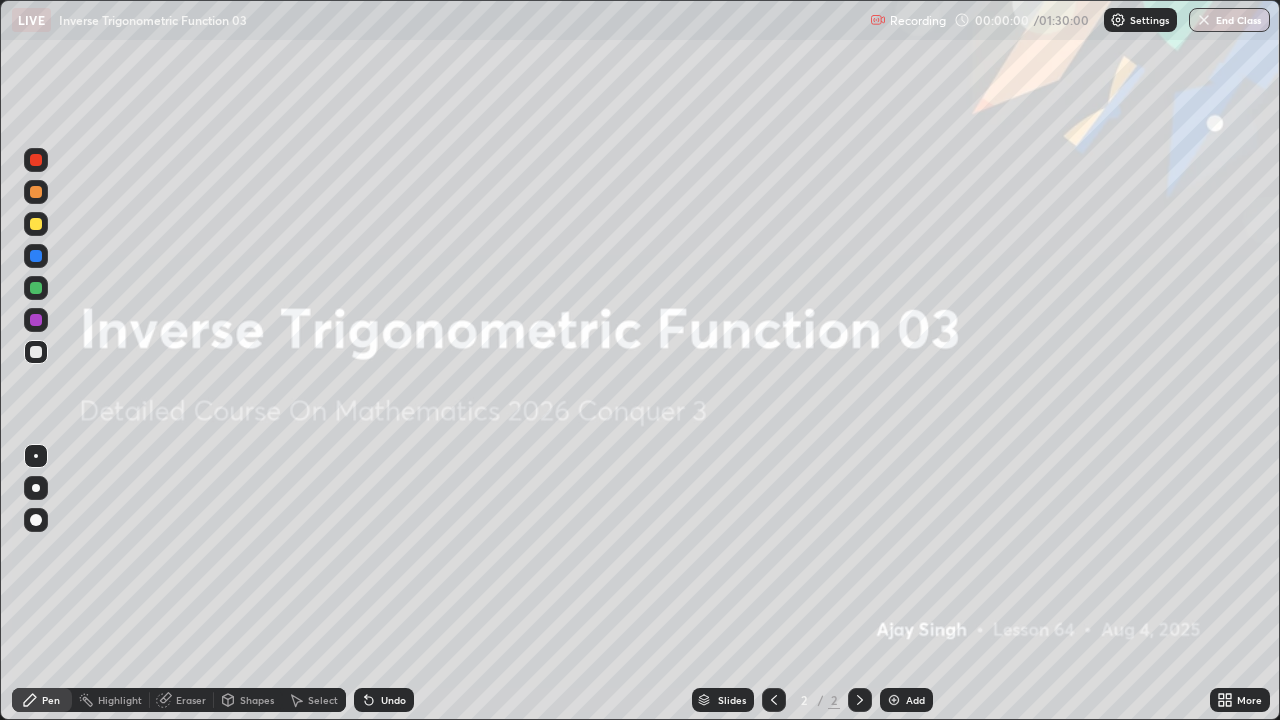 click on "Add" at bounding box center [915, 700] 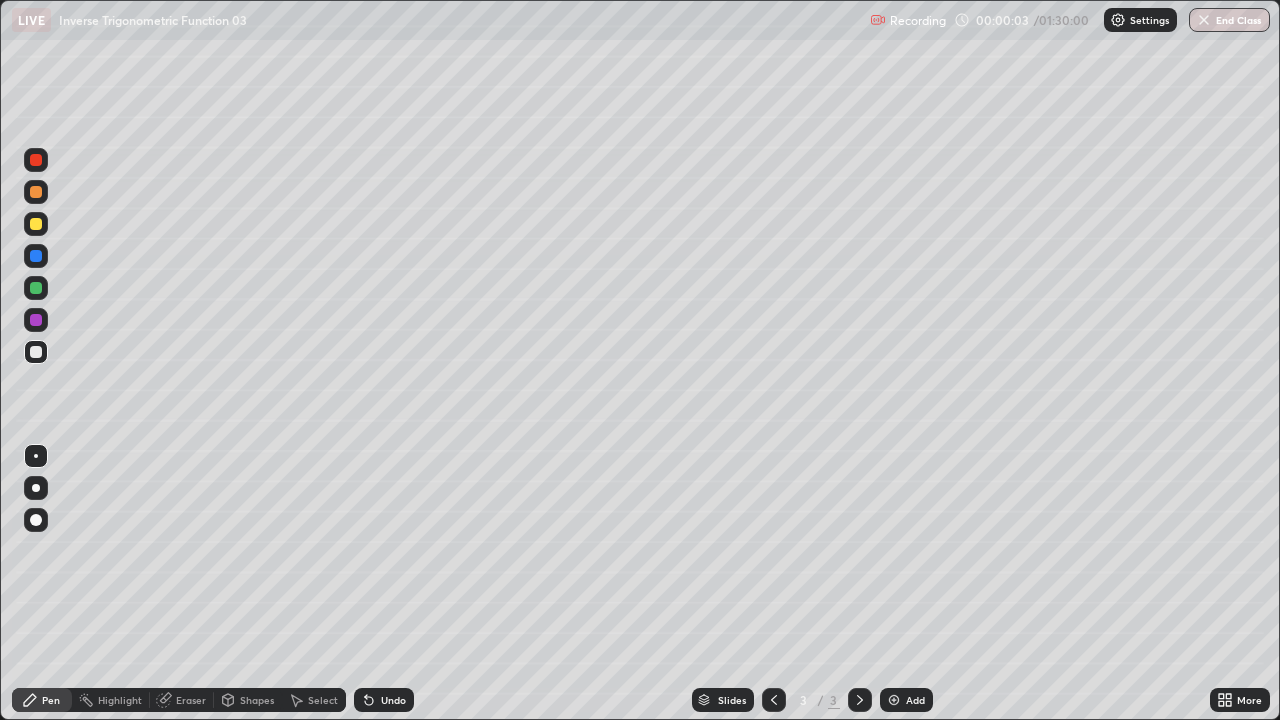 click at bounding box center [36, 224] 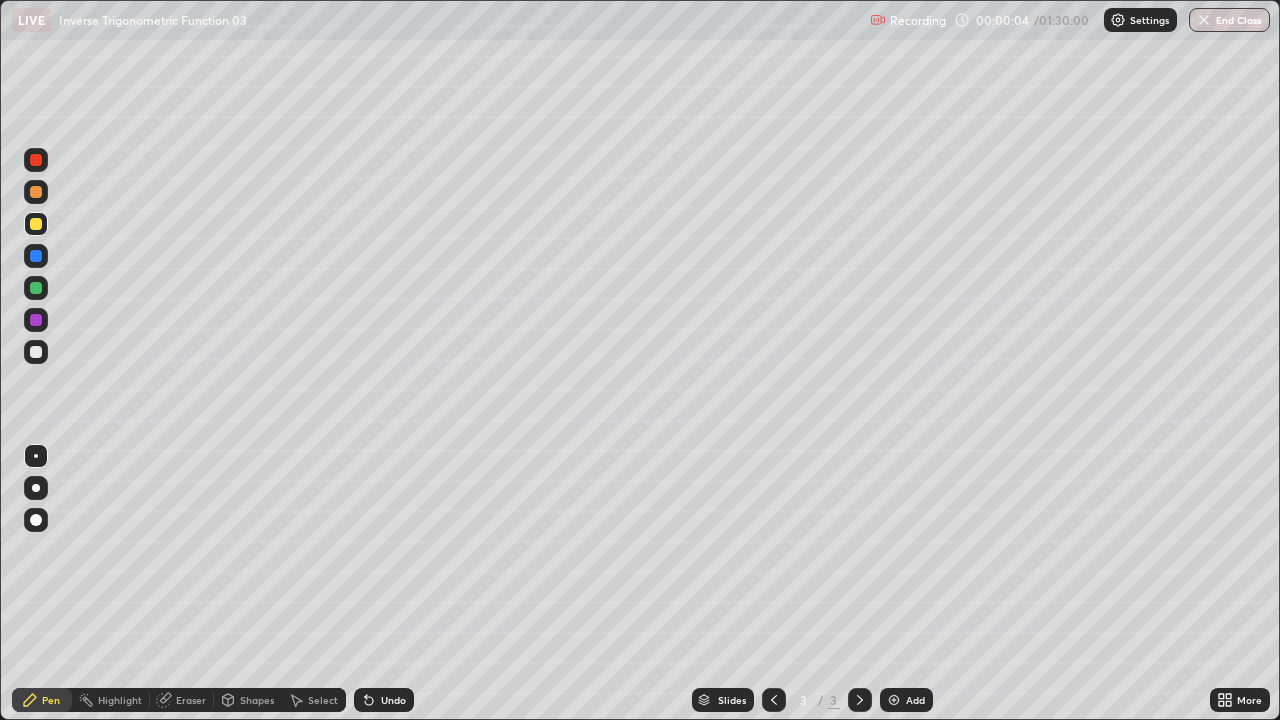 click at bounding box center (36, 192) 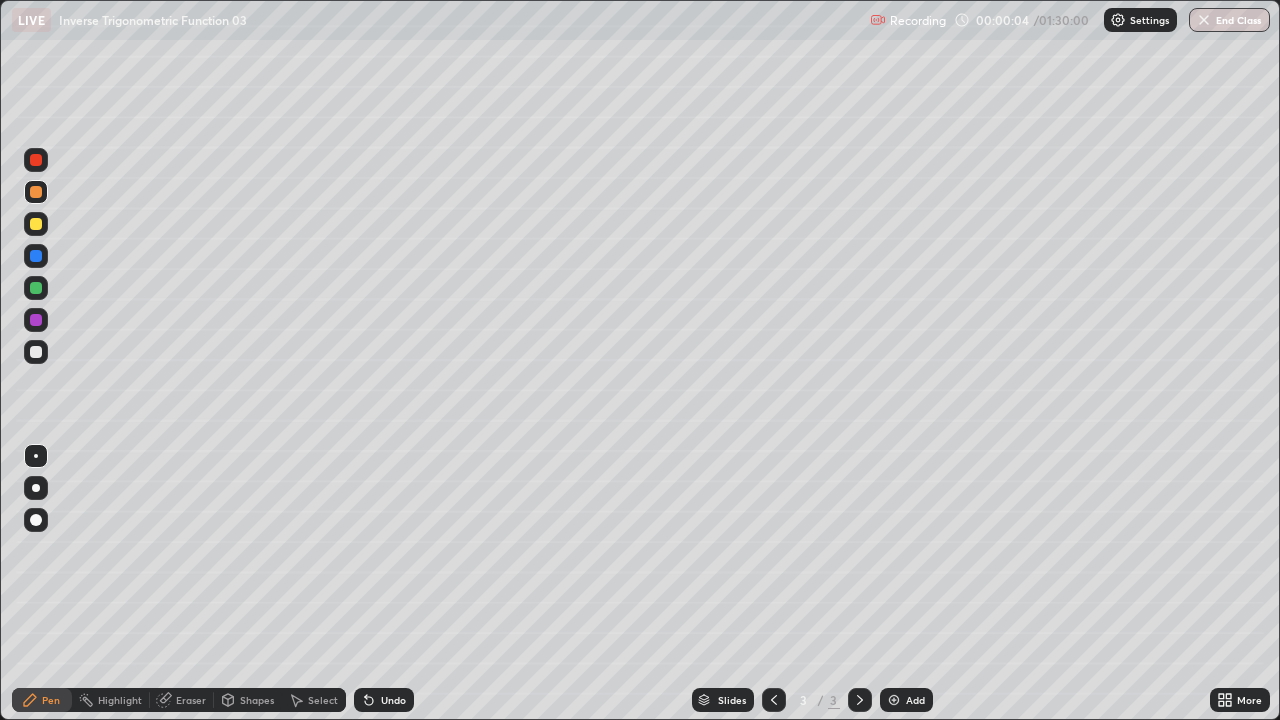 click at bounding box center (36, 488) 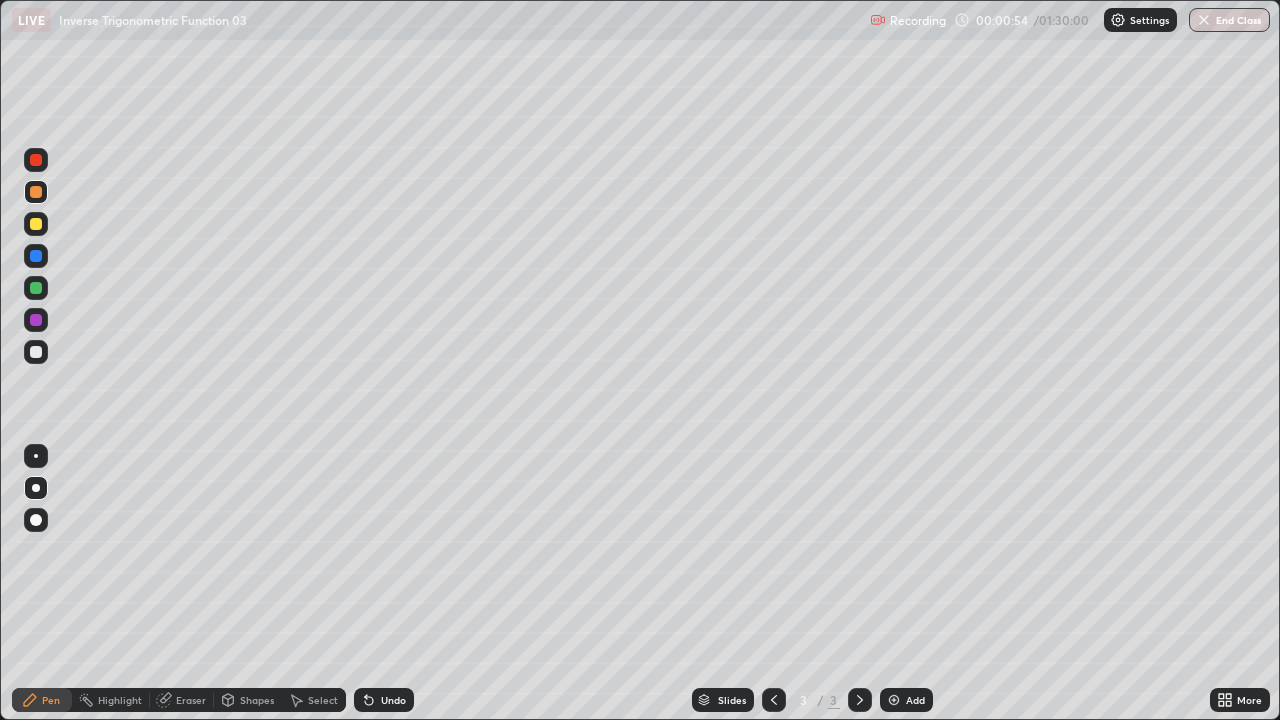 click on "Eraser" at bounding box center [182, 700] 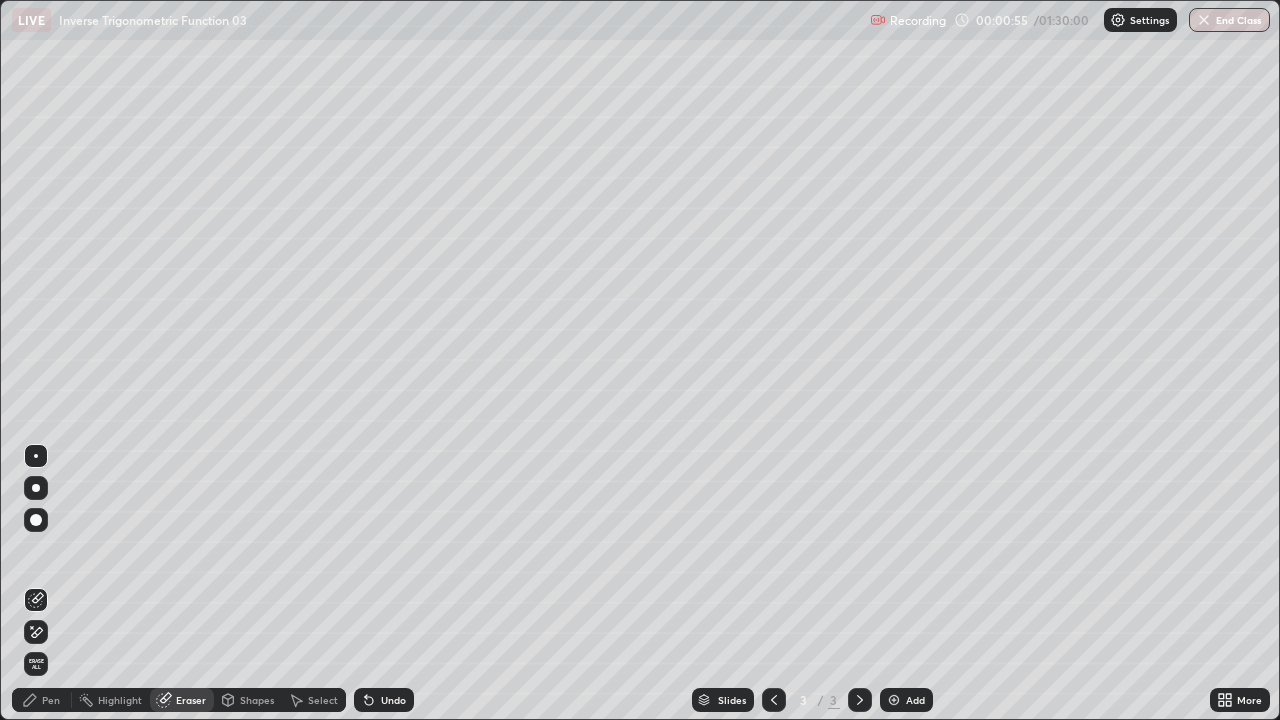 click on "Erase all" at bounding box center [36, 664] 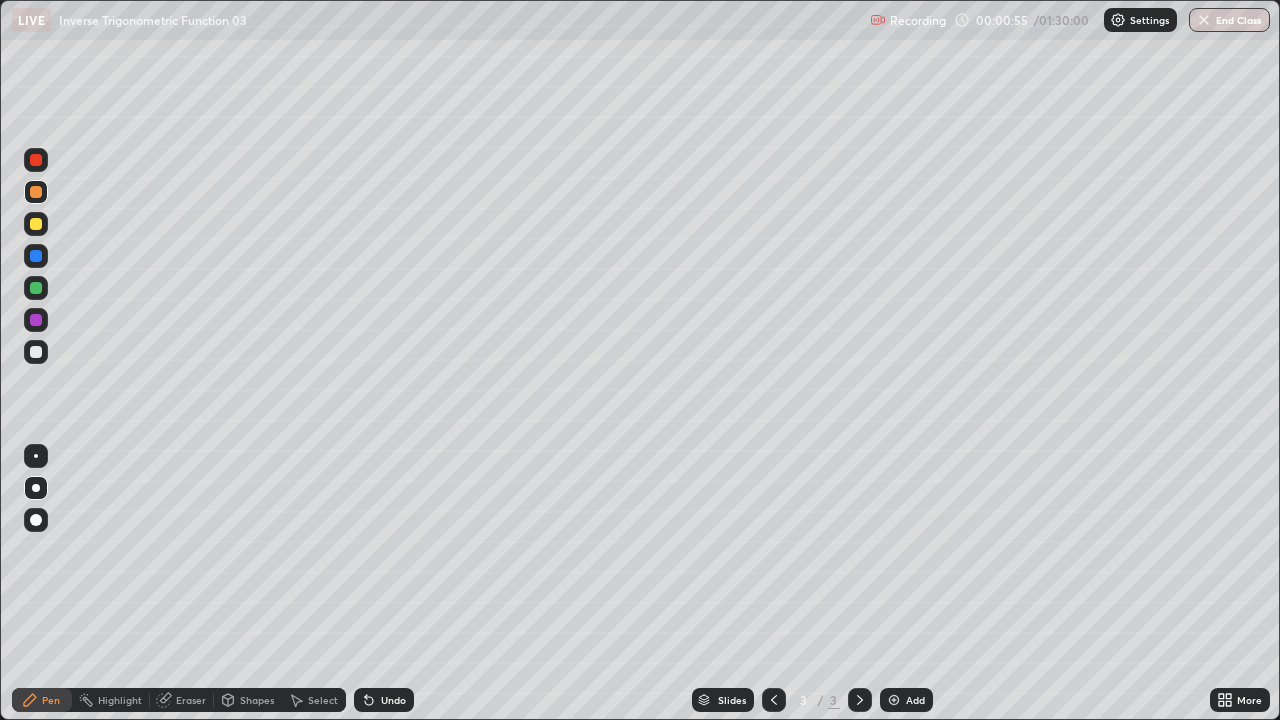 click on "Pen" at bounding box center [42, 700] 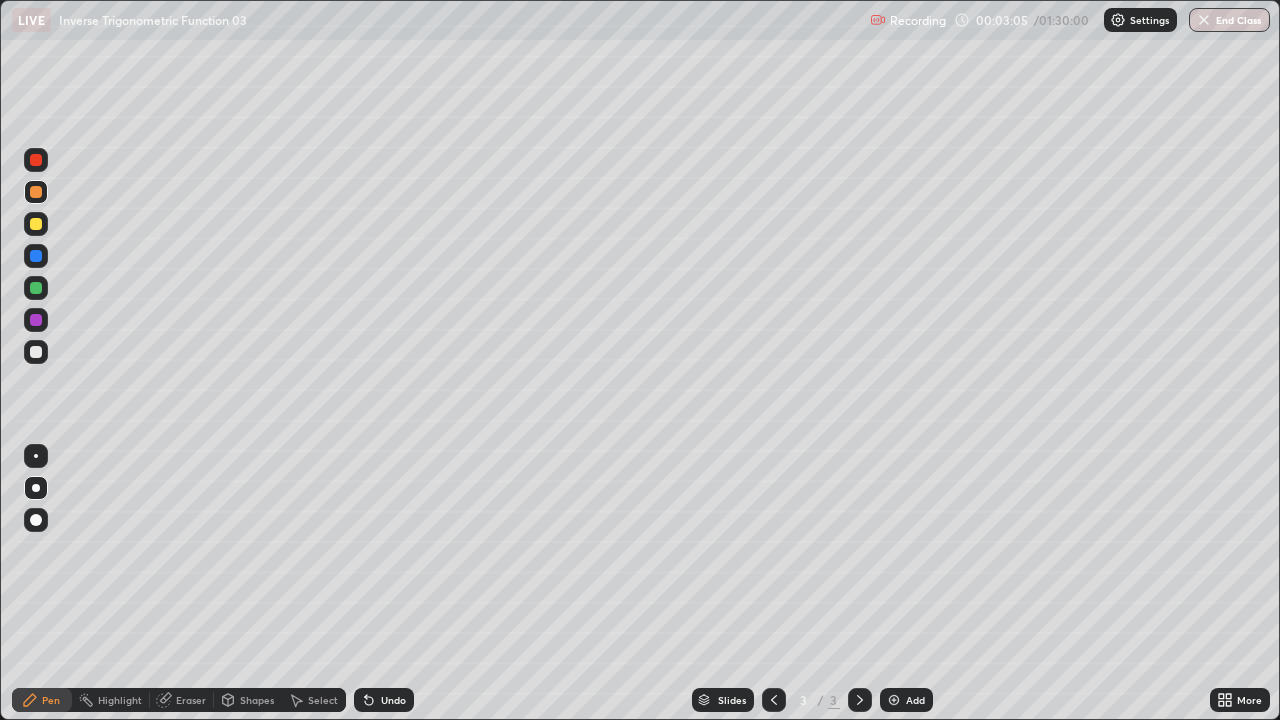 click at bounding box center [36, 352] 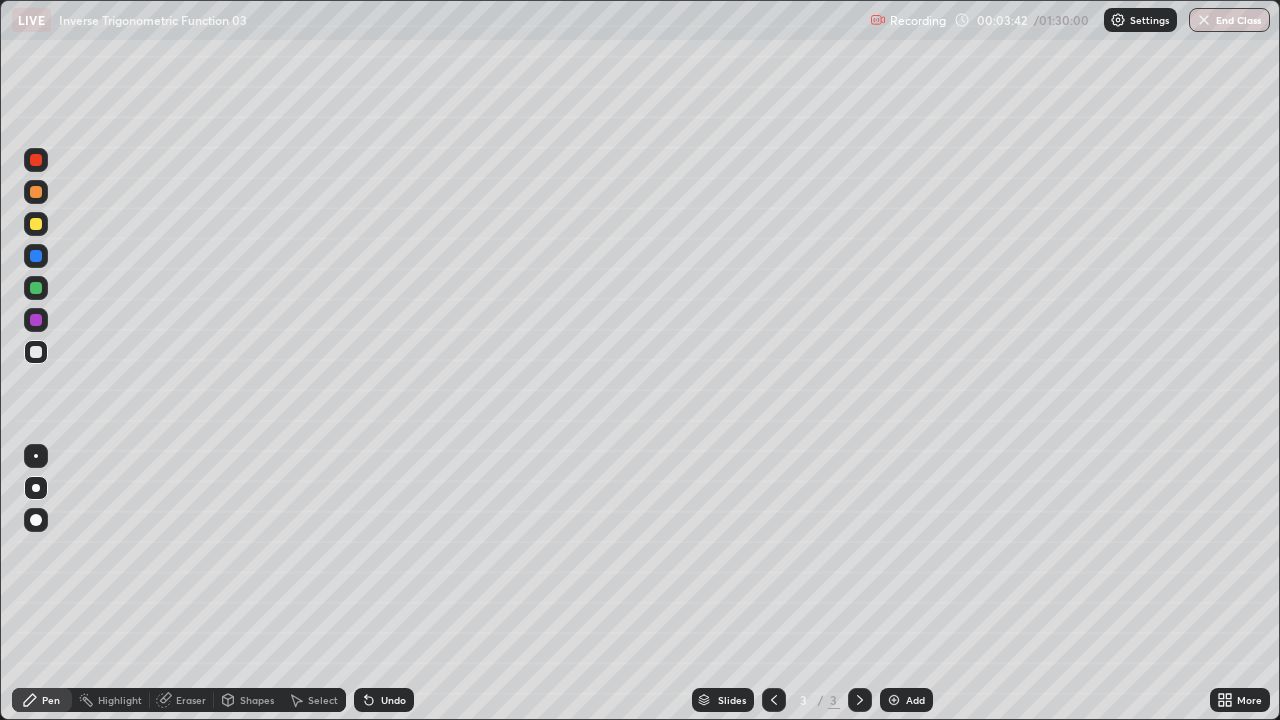 click at bounding box center (36, 288) 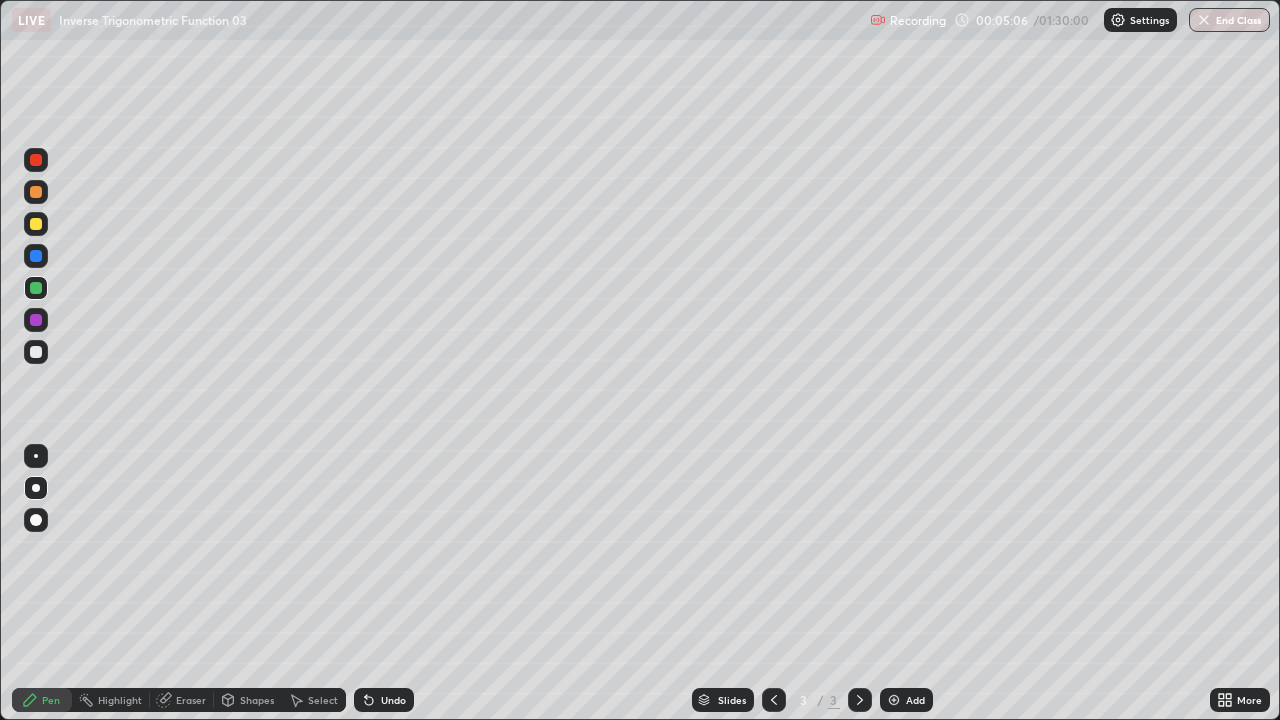 click at bounding box center [36, 256] 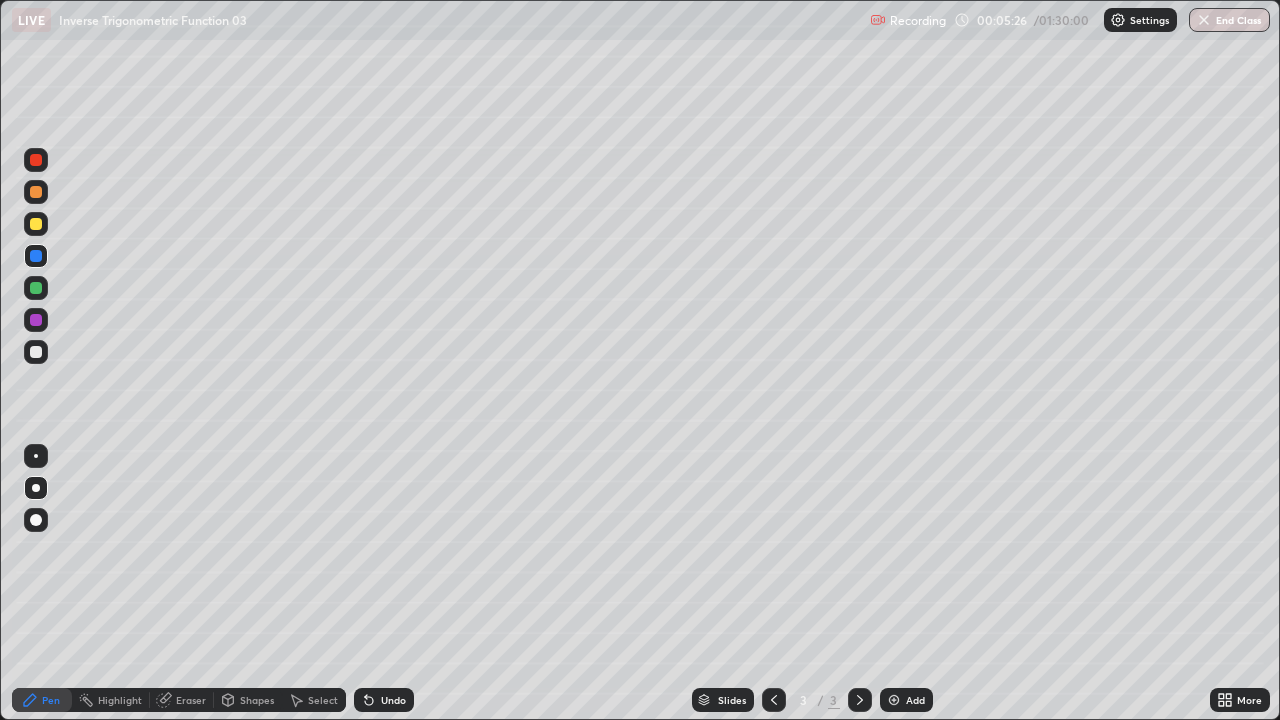 click at bounding box center (36, 288) 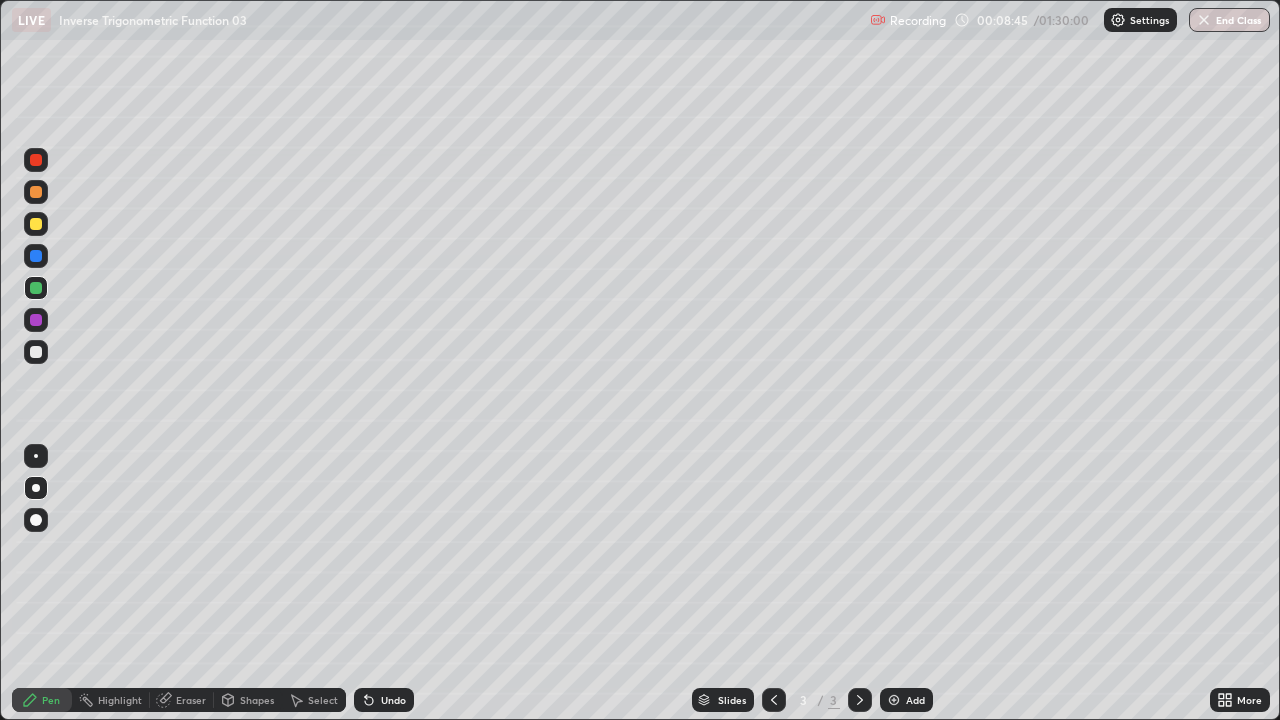 click on "Add" at bounding box center (906, 700) 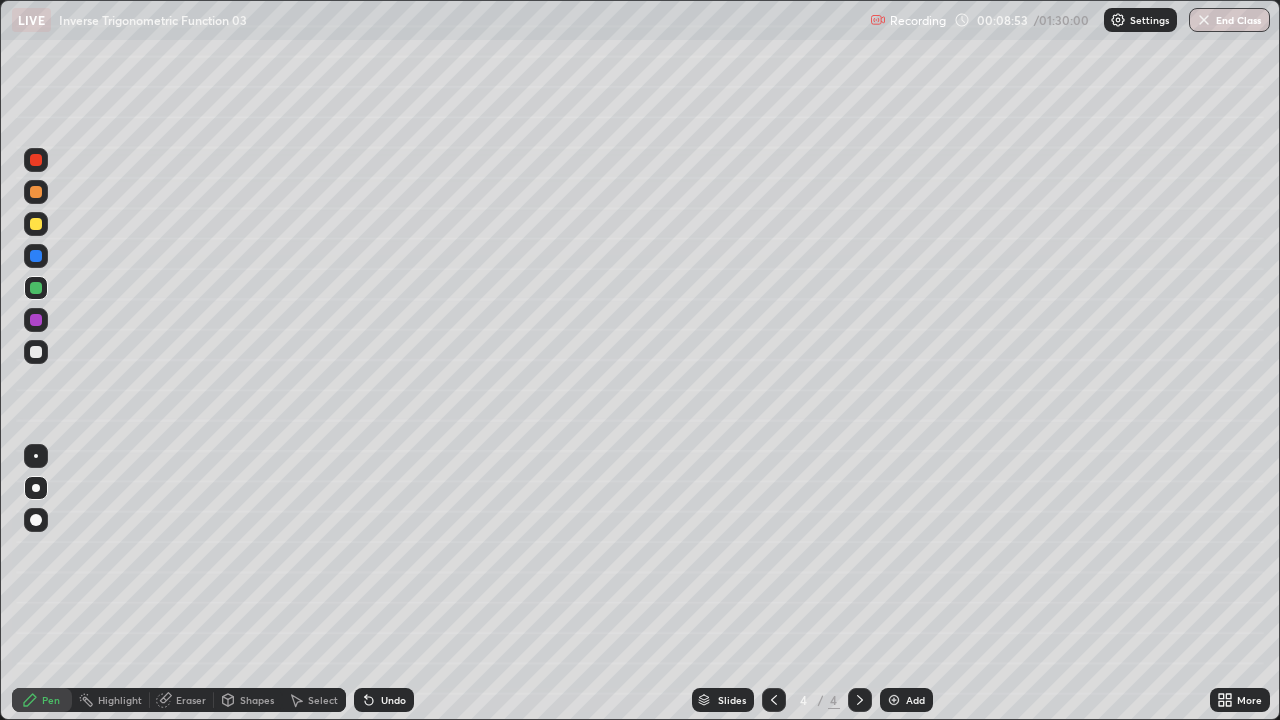 click 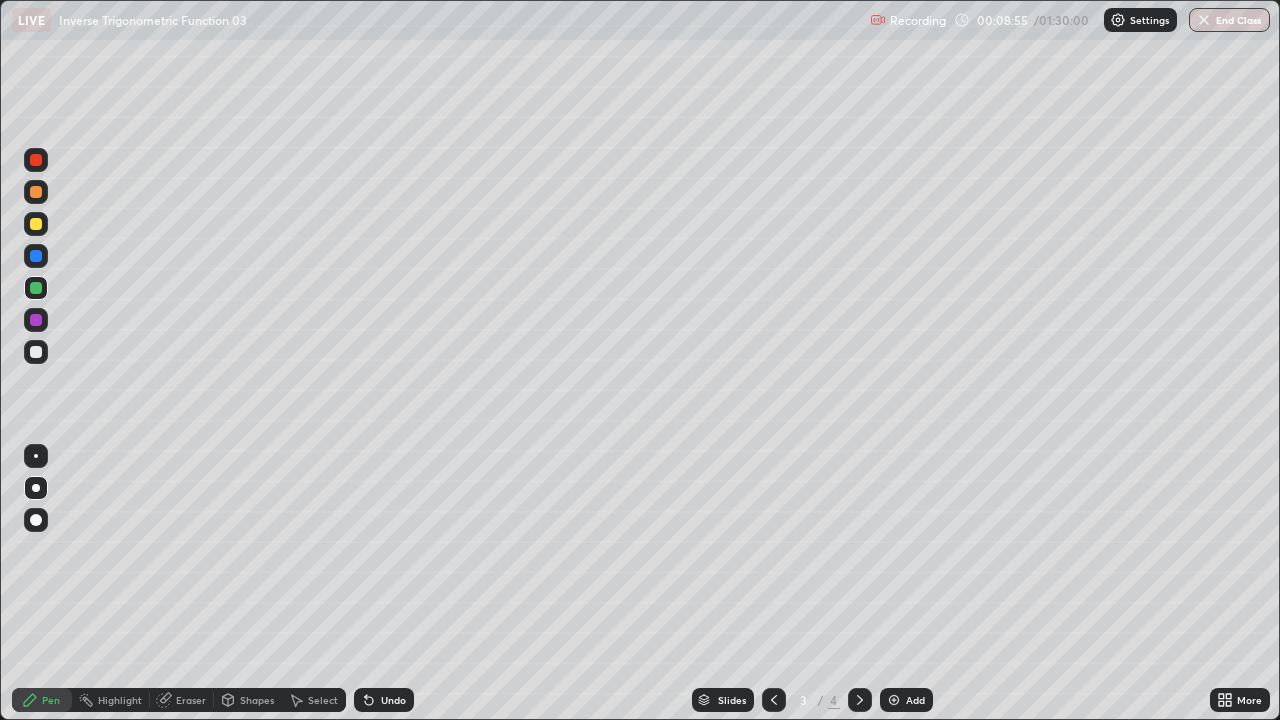 click on "Select" at bounding box center (314, 700) 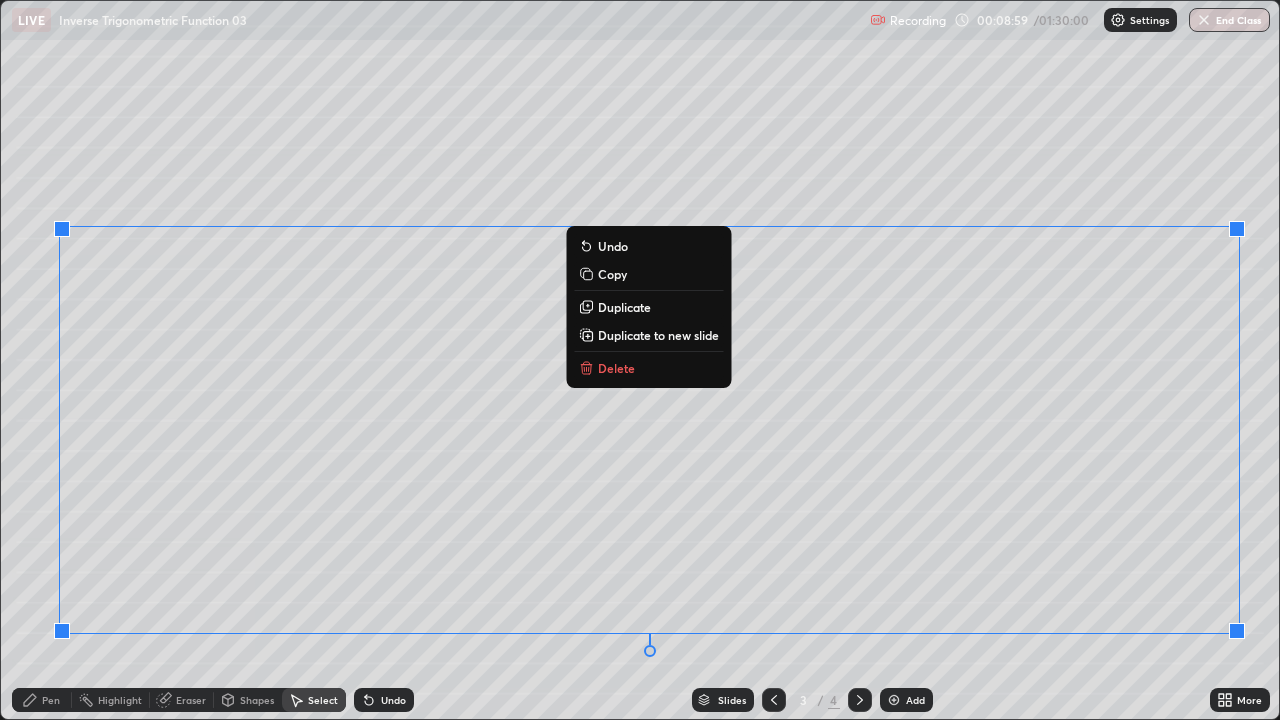 click on "Duplicate to new slide" at bounding box center [658, 335] 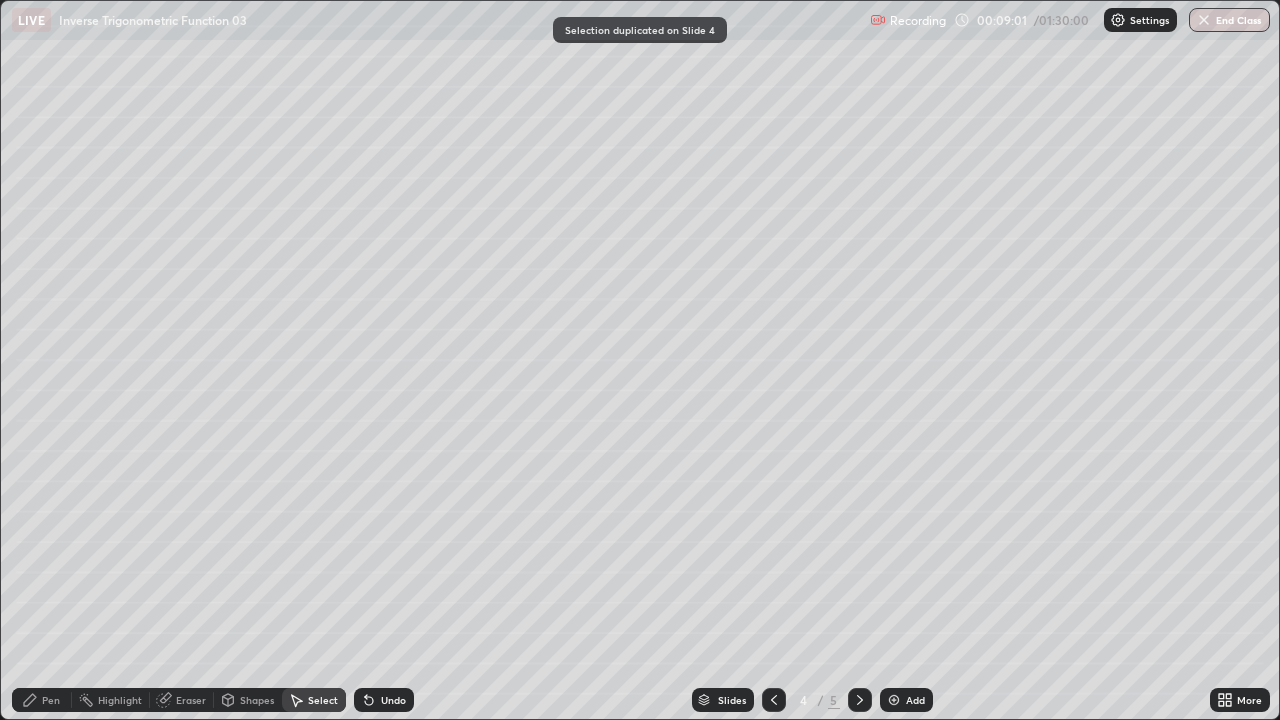 click on "Eraser" at bounding box center (191, 700) 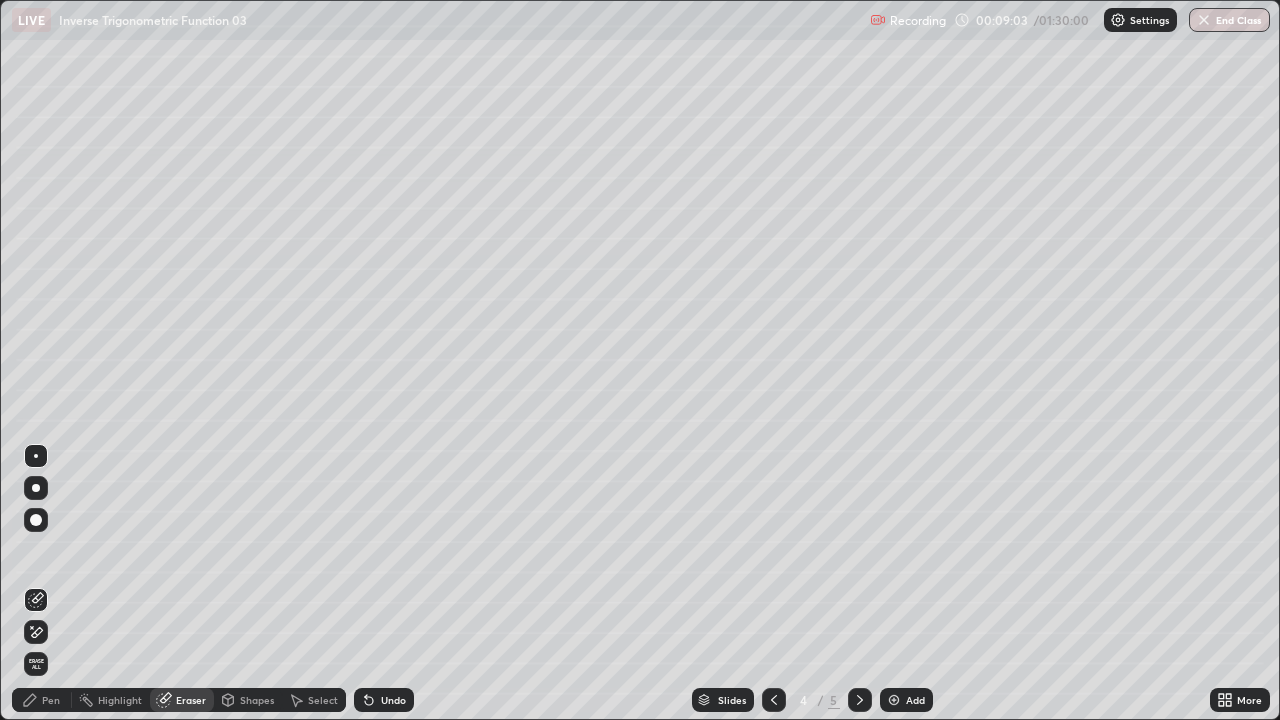 click 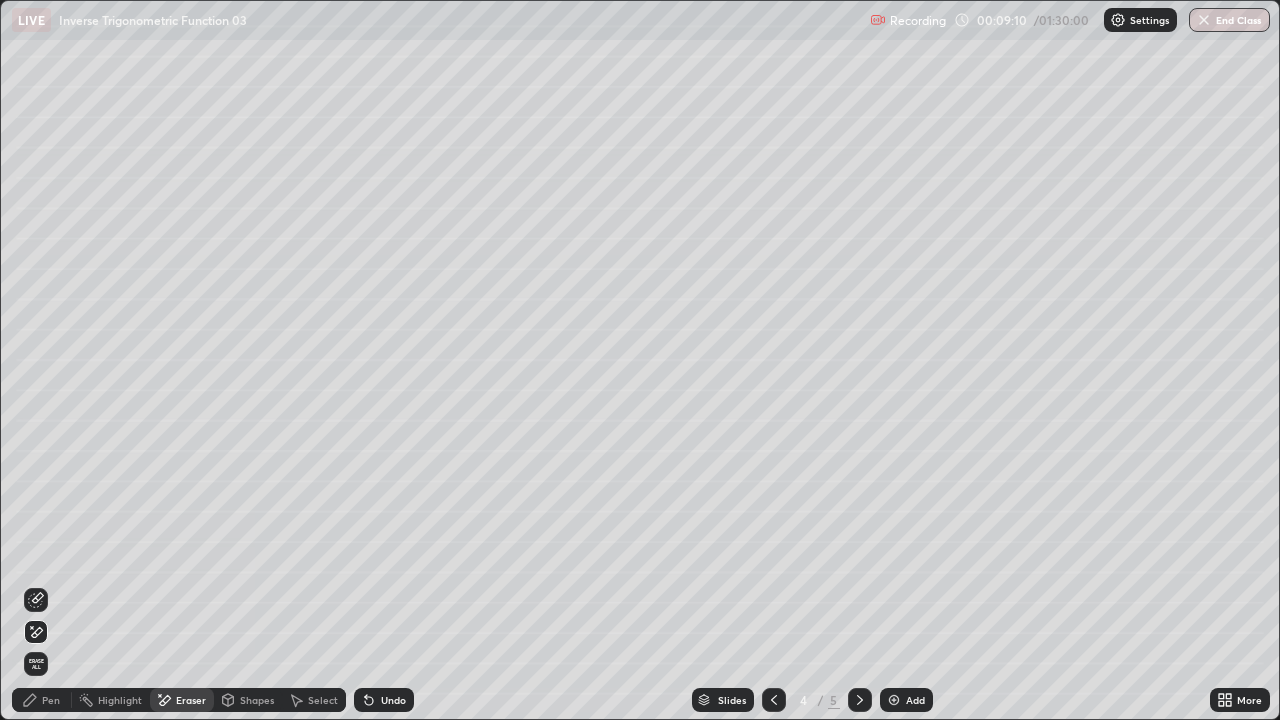 click on "Undo" at bounding box center (393, 700) 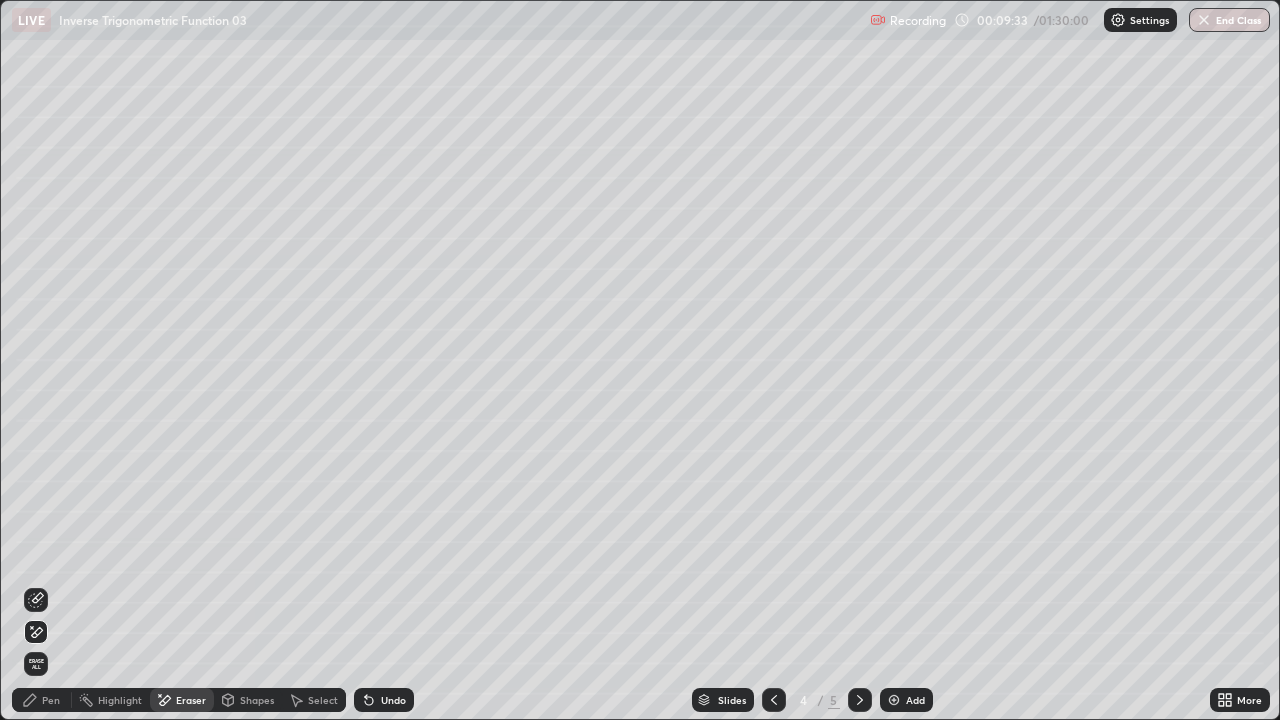 click on "Shapes" at bounding box center [257, 700] 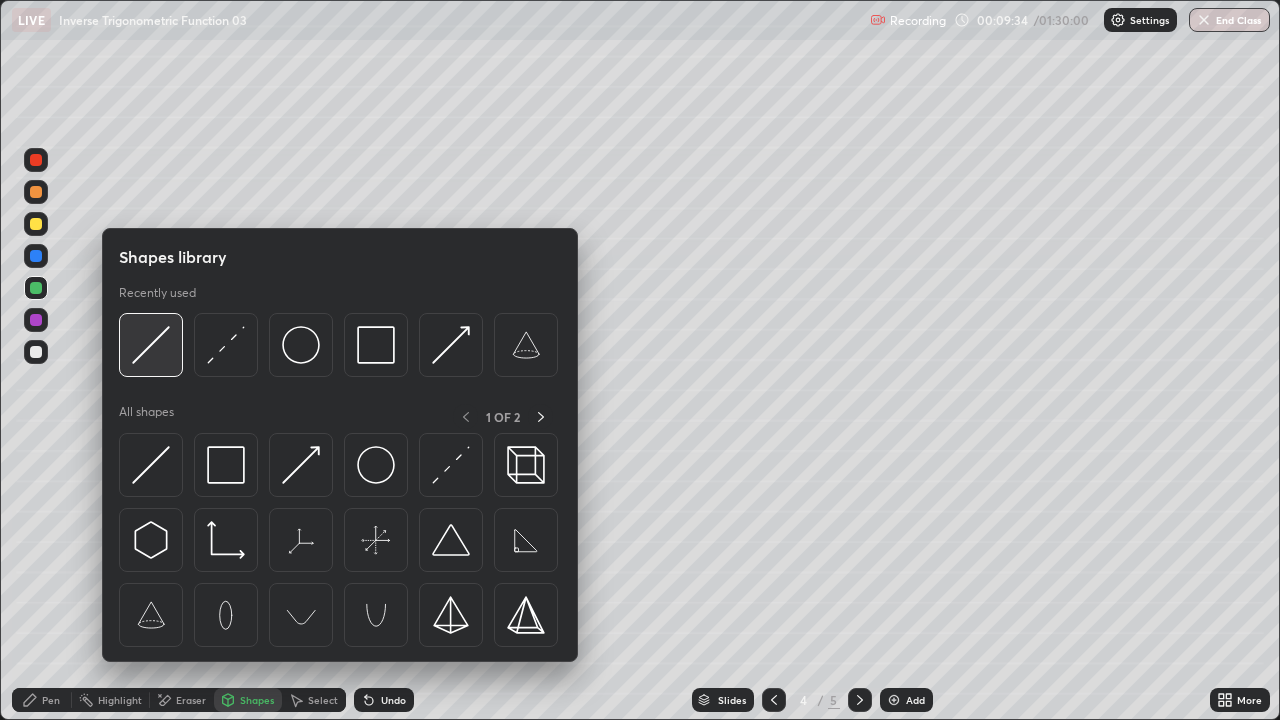 click at bounding box center (151, 345) 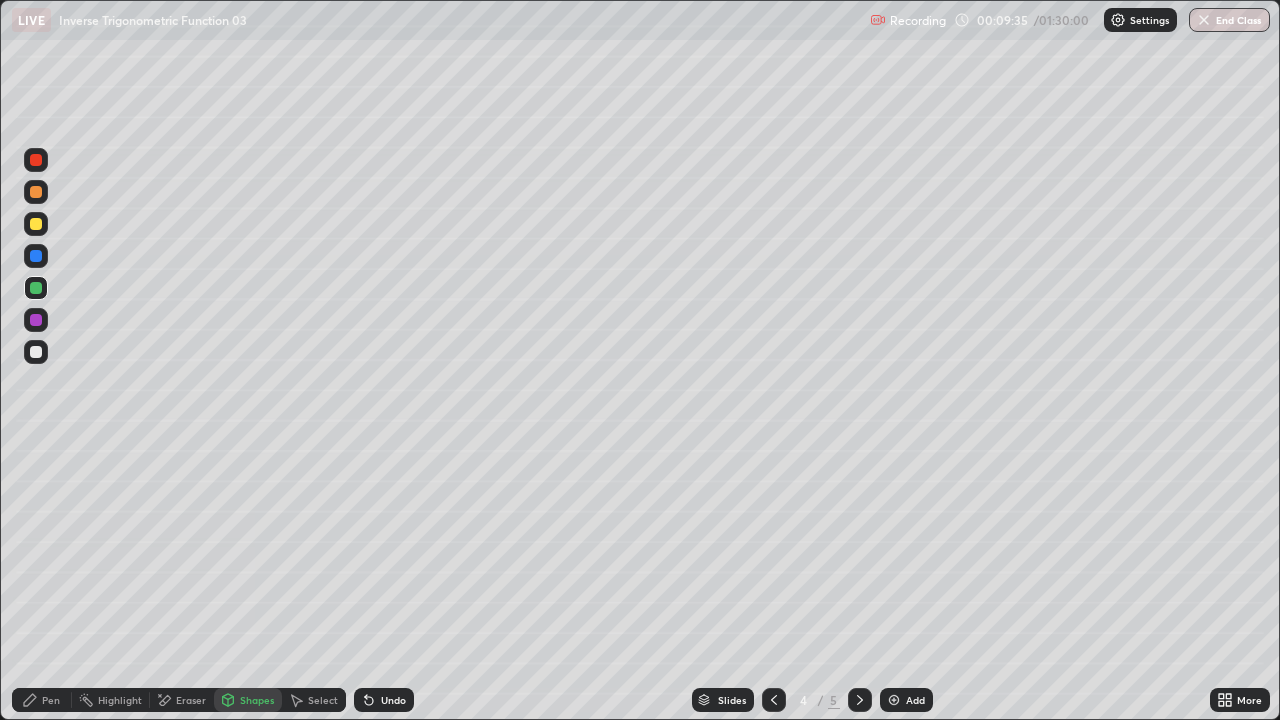 click at bounding box center (36, 320) 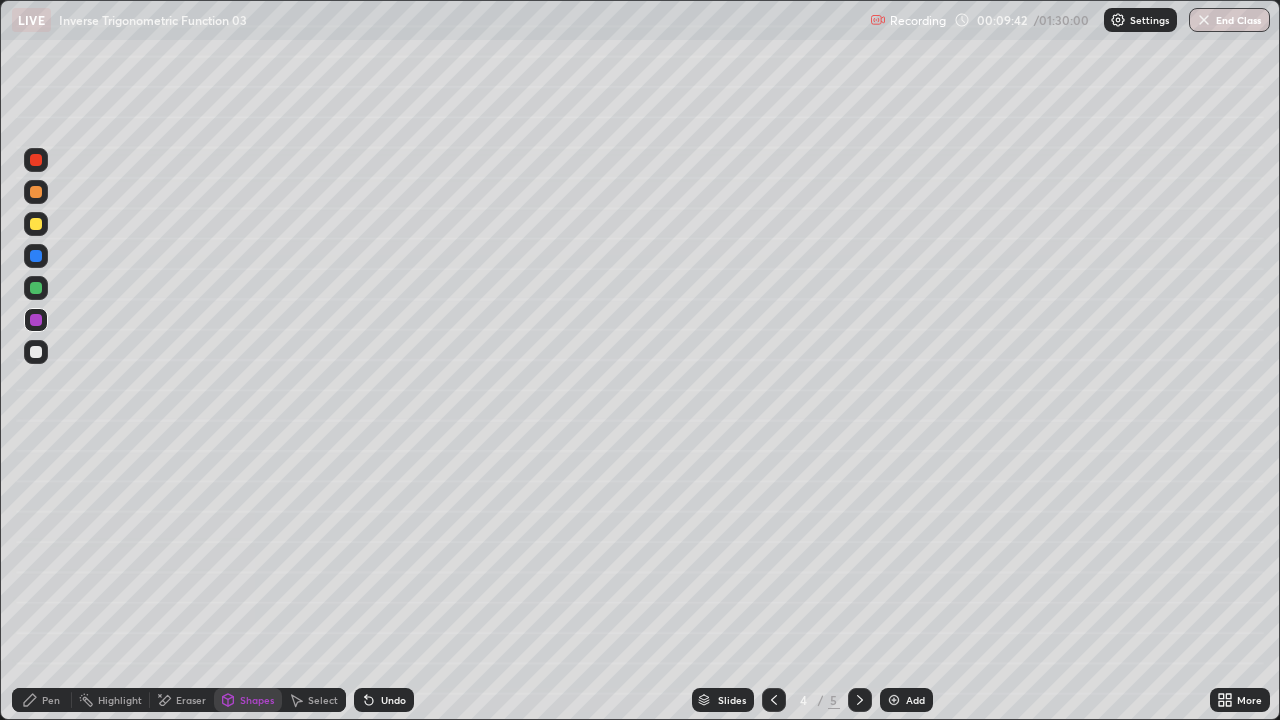click on "Pen" at bounding box center [42, 700] 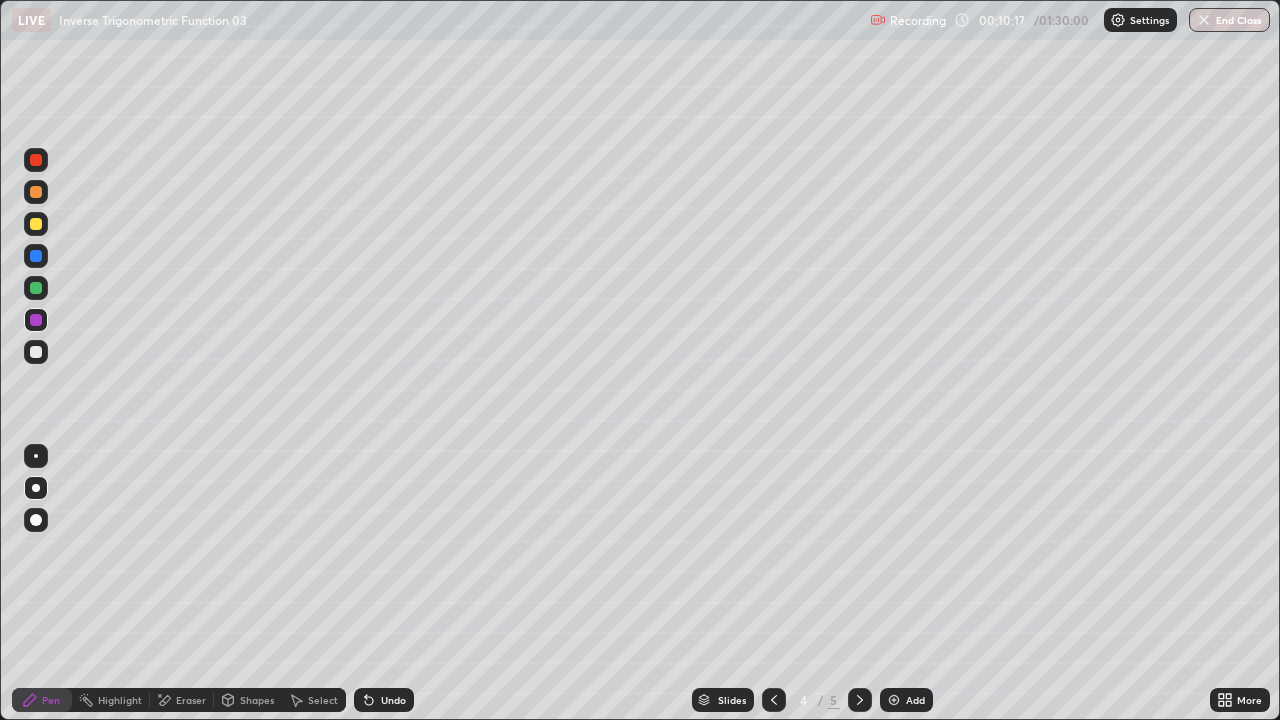 click at bounding box center (36, 160) 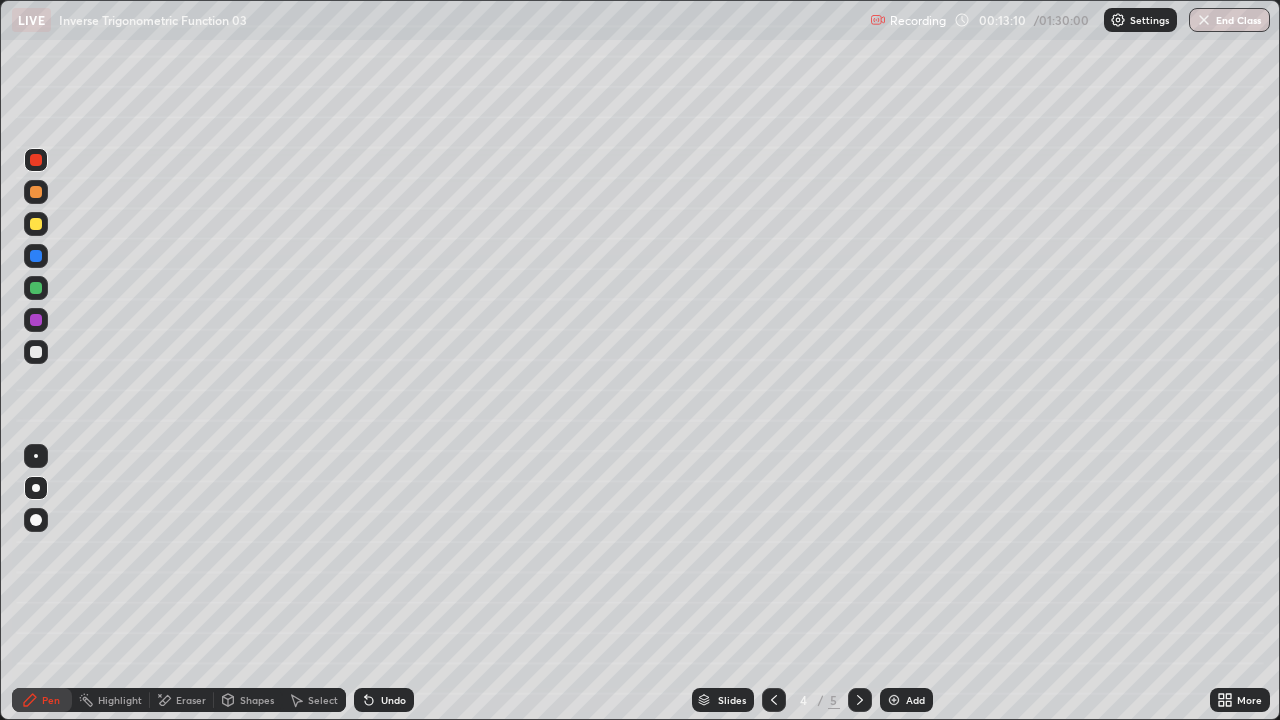 click on "Add" at bounding box center (915, 700) 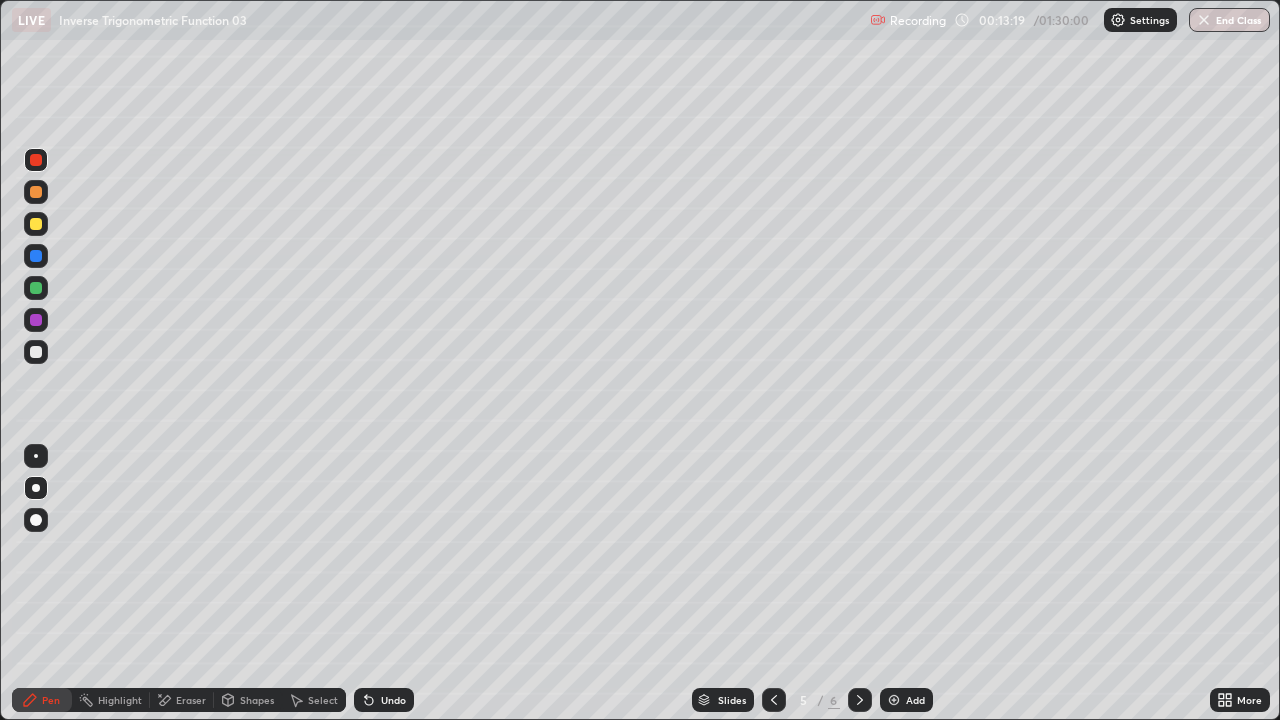 click at bounding box center [36, 224] 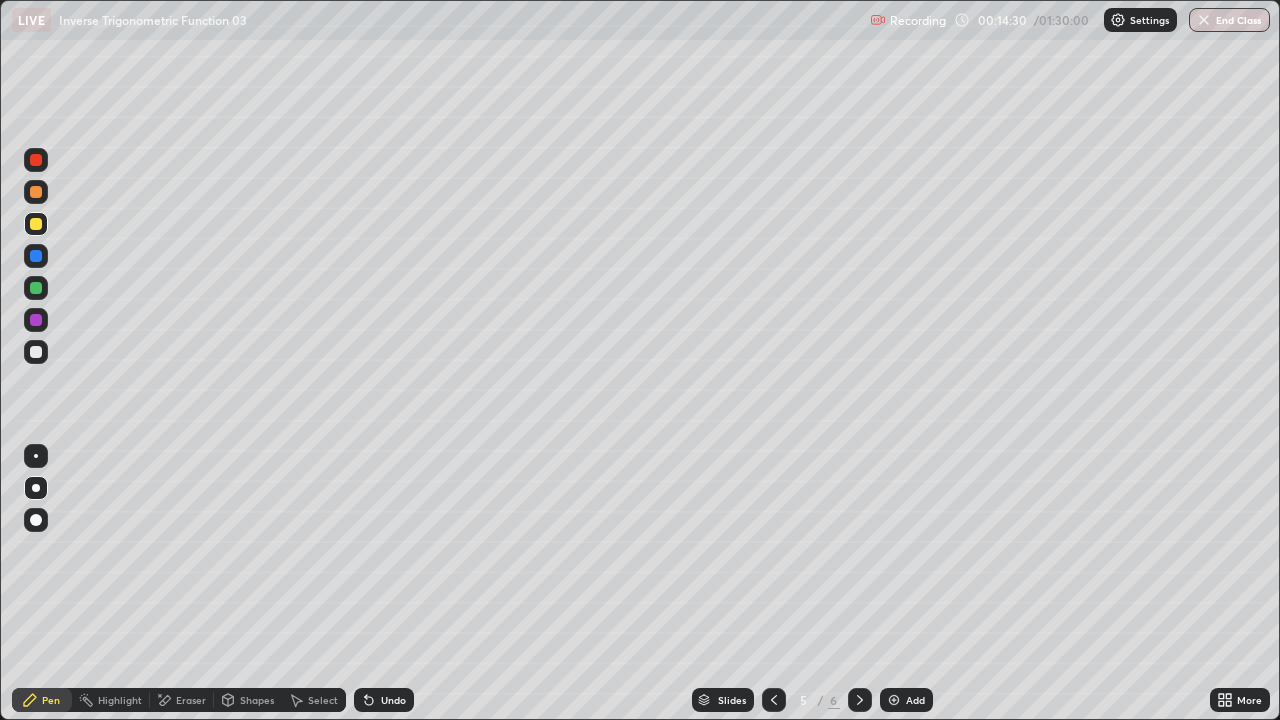 click on "Shapes" at bounding box center (257, 700) 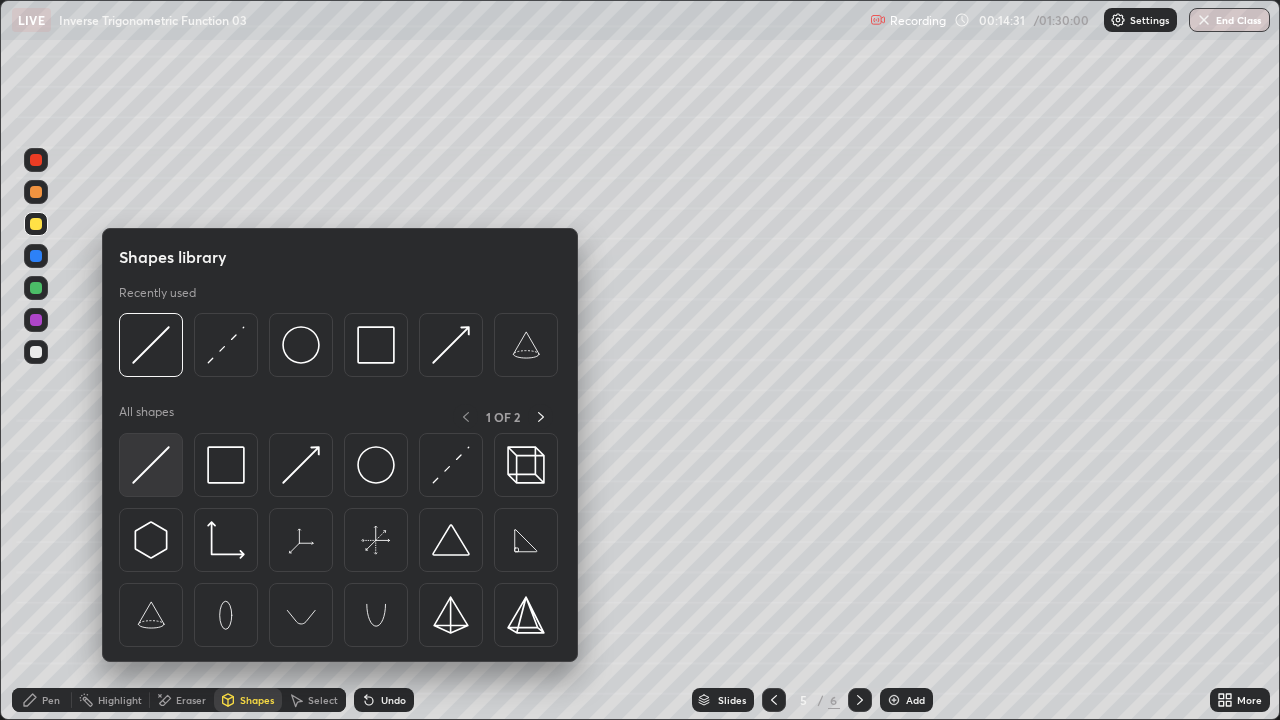 click at bounding box center (151, 465) 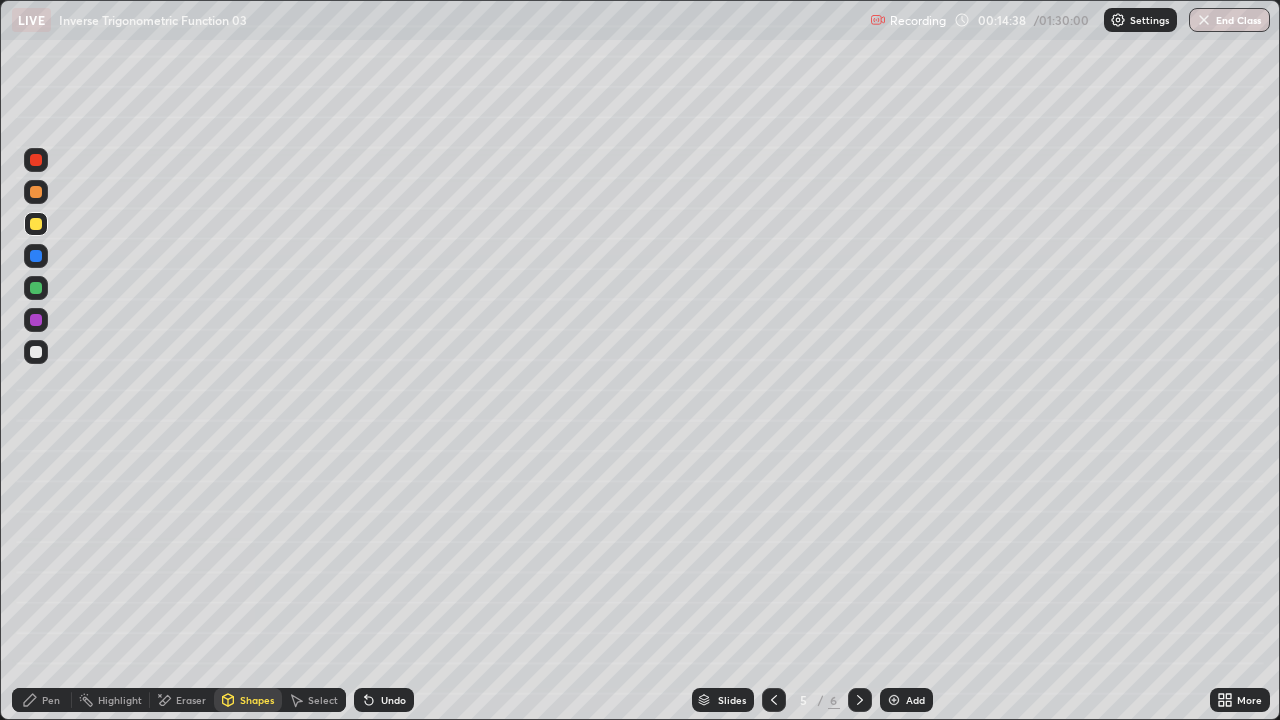 click on "Pen" at bounding box center (51, 700) 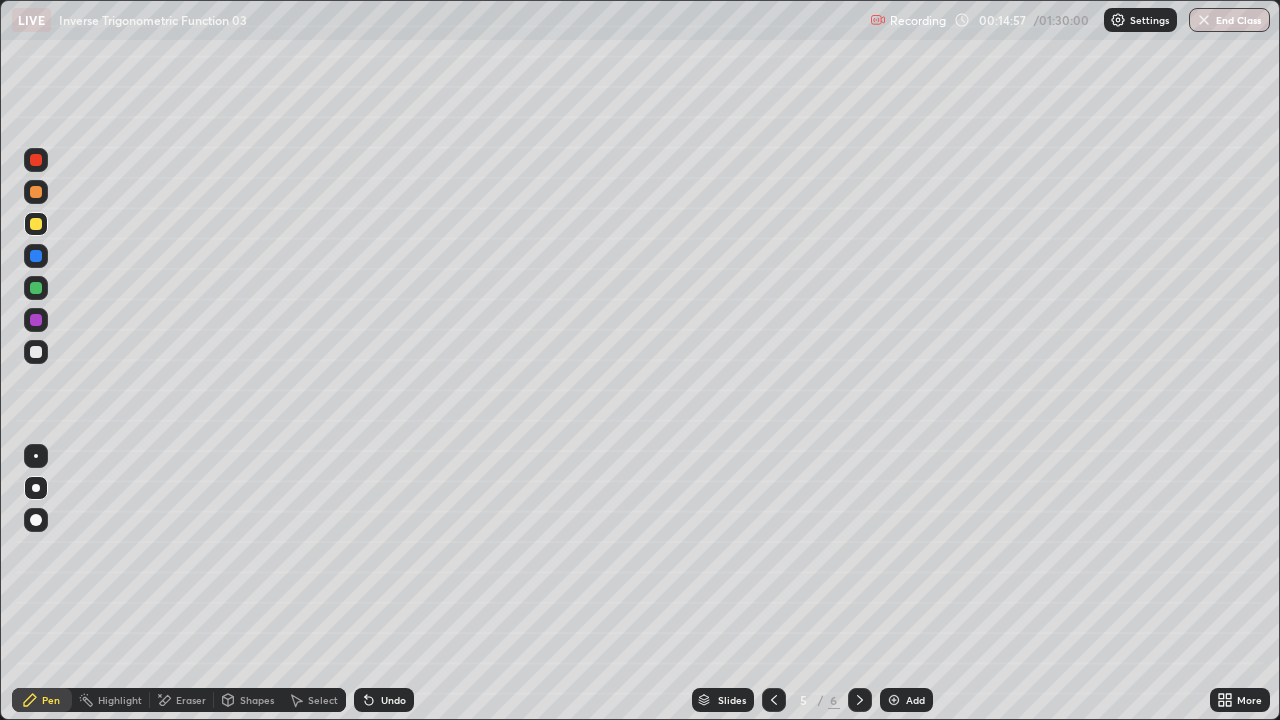 click at bounding box center [36, 256] 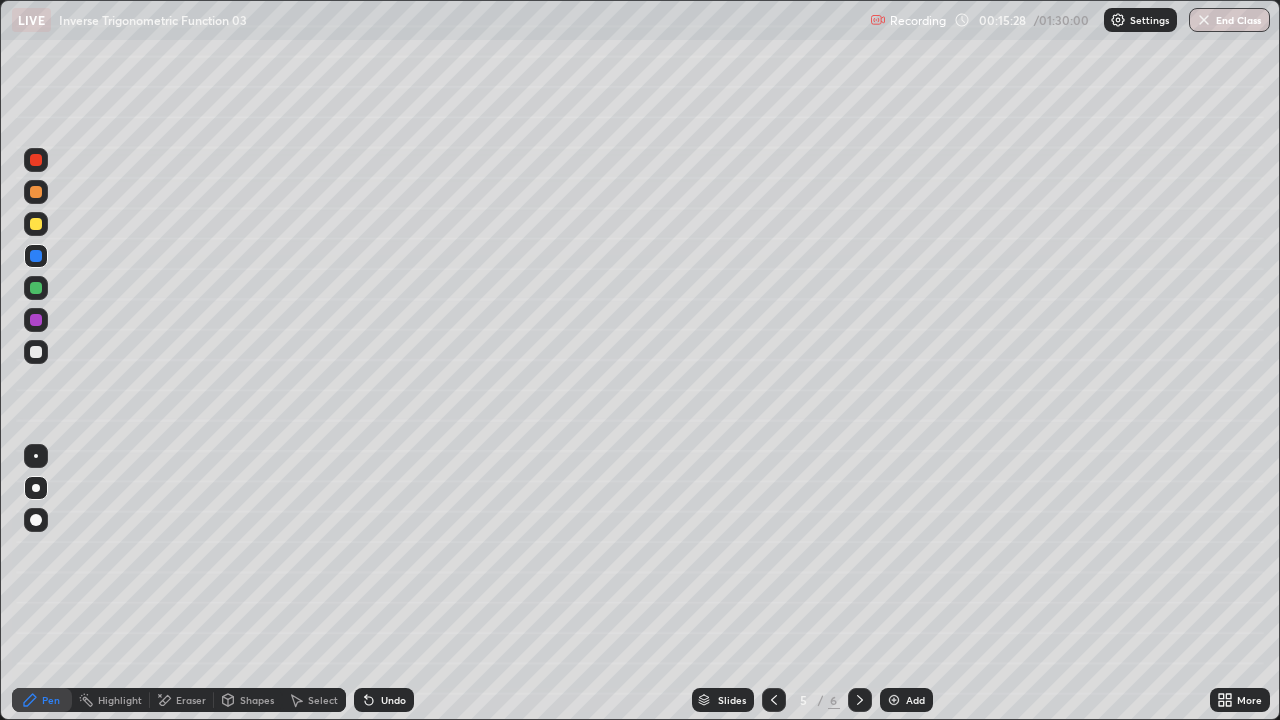 click on "Shapes" at bounding box center [257, 700] 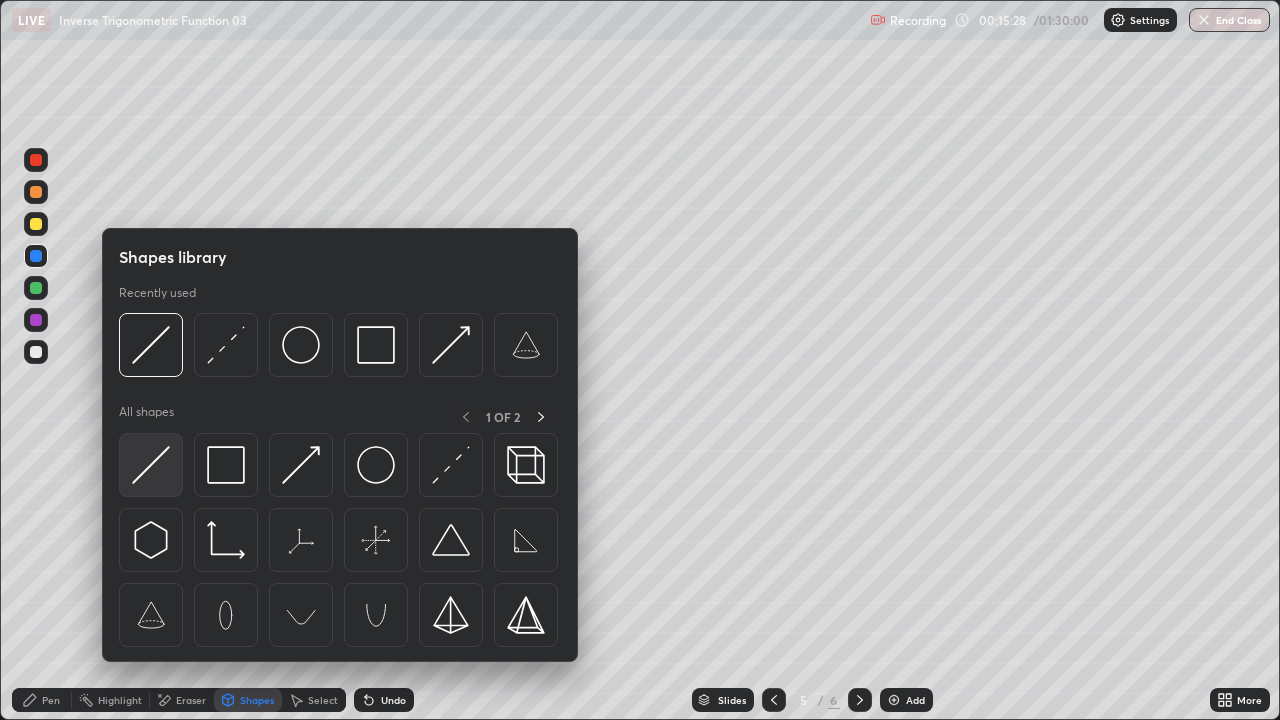 click at bounding box center (151, 465) 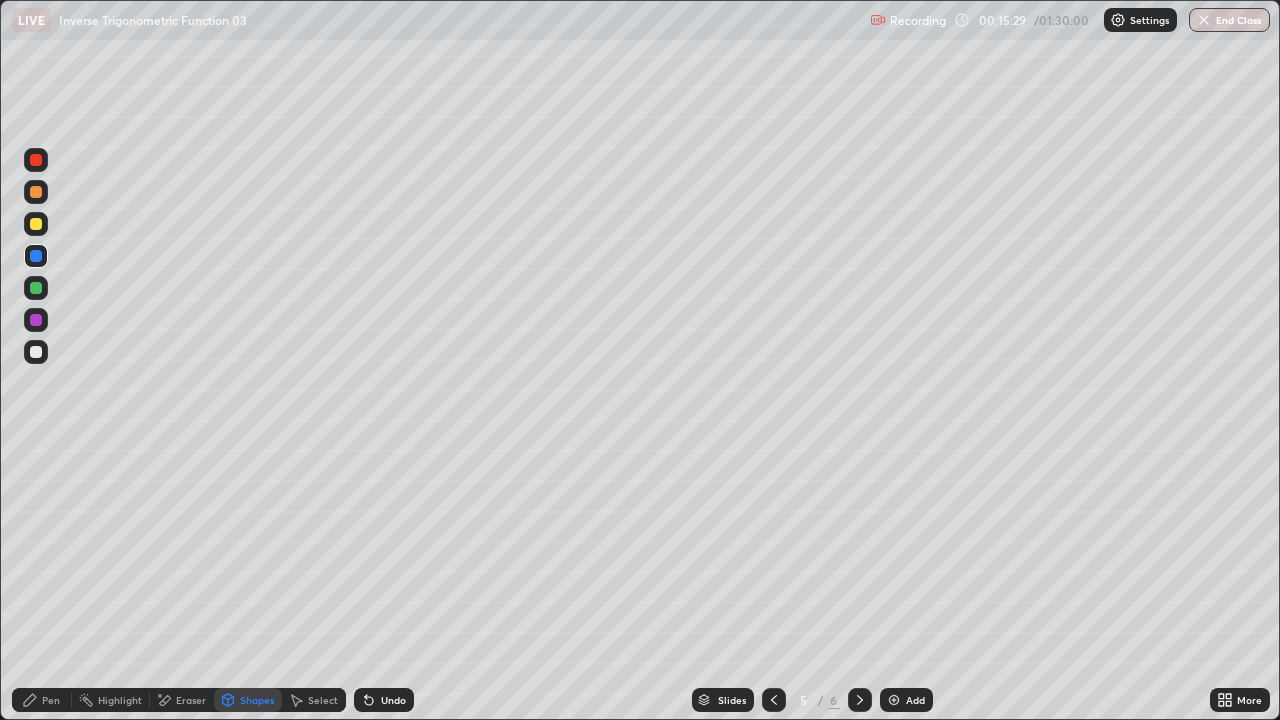 click at bounding box center (36, 288) 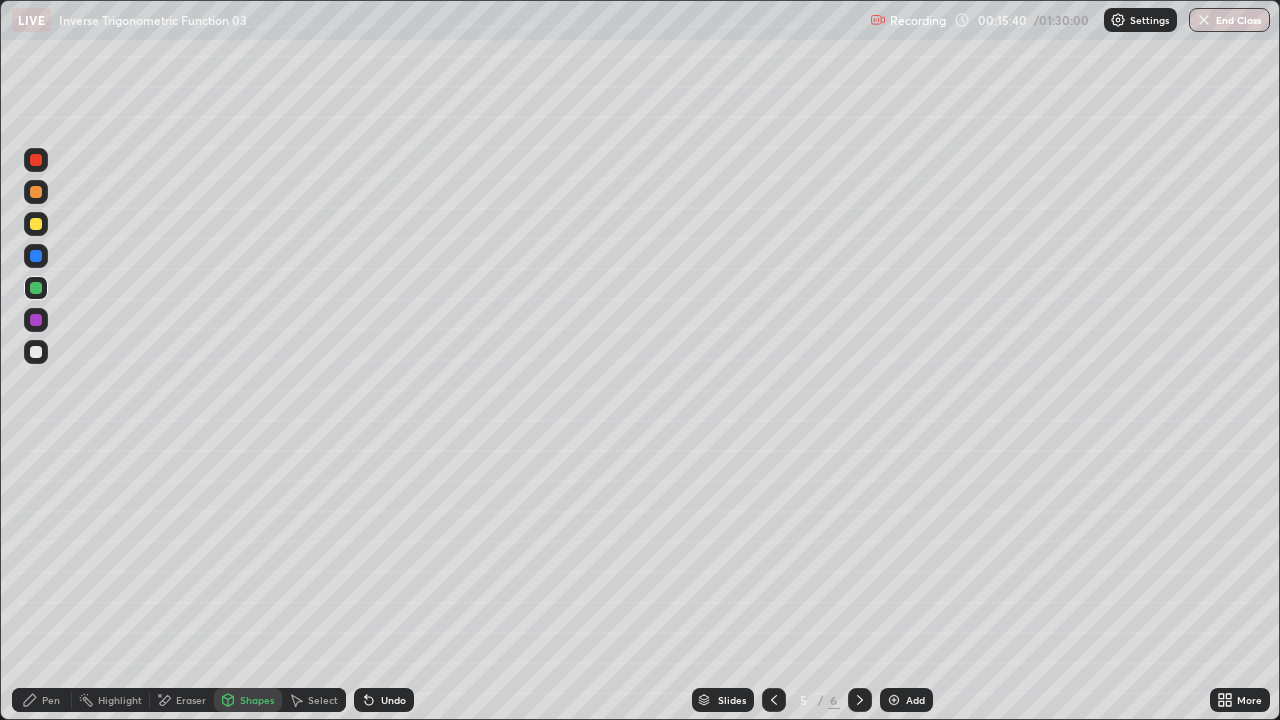 click on "Pen" at bounding box center (51, 700) 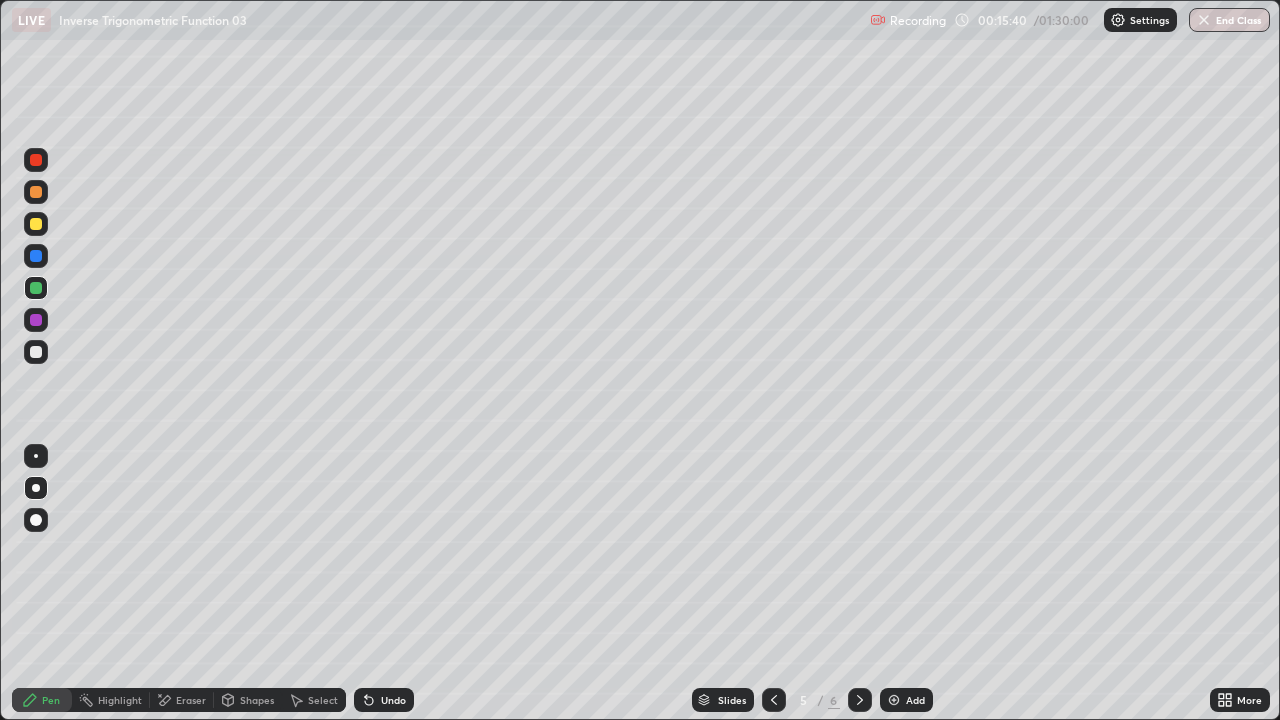 click at bounding box center (36, 320) 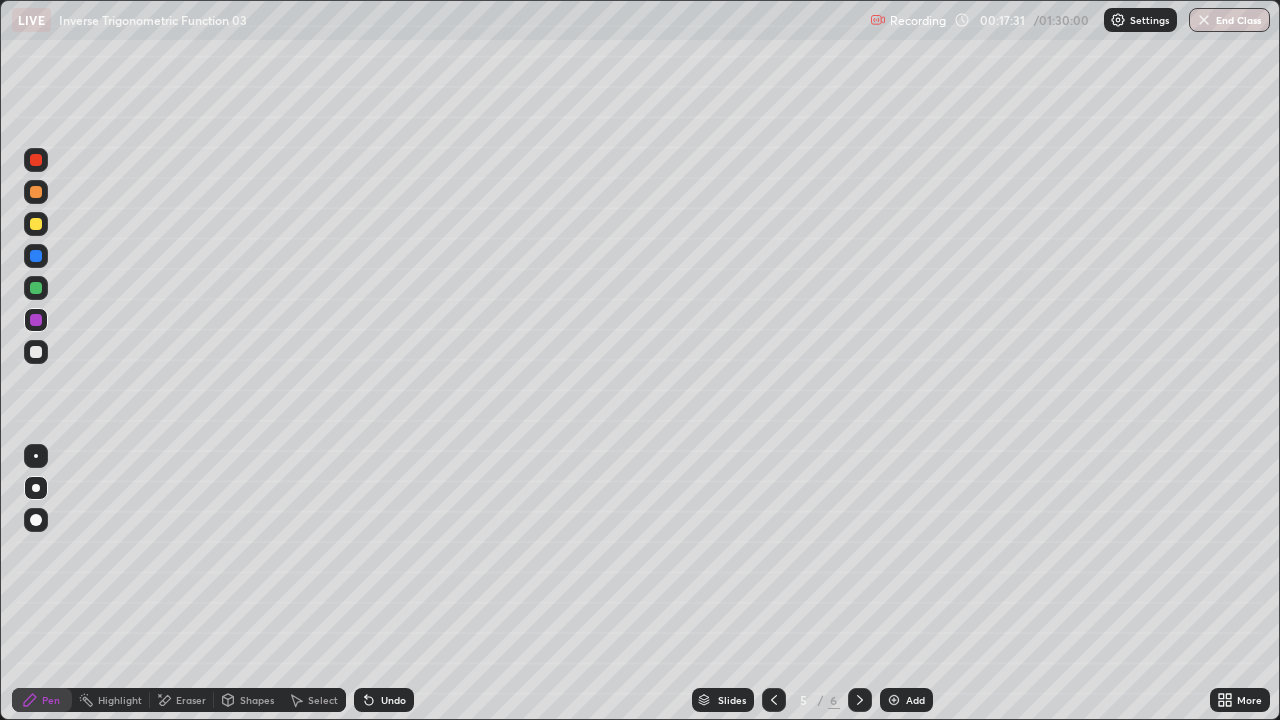 click 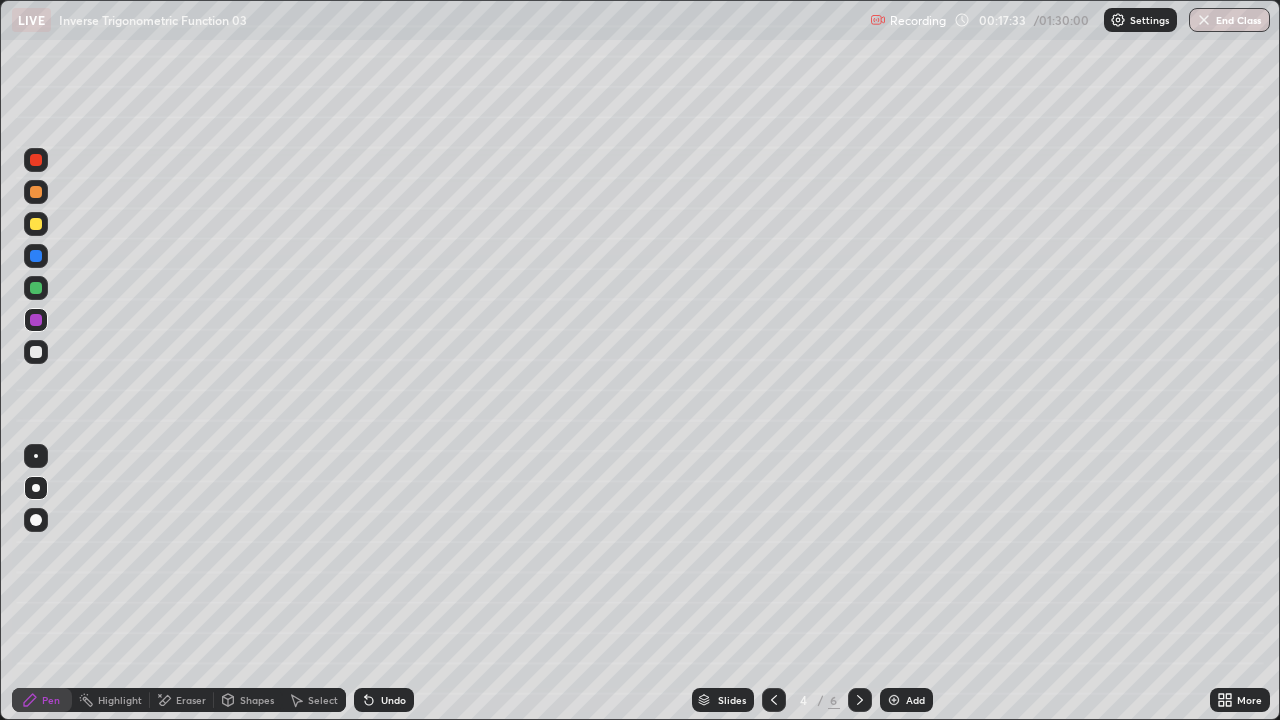 click 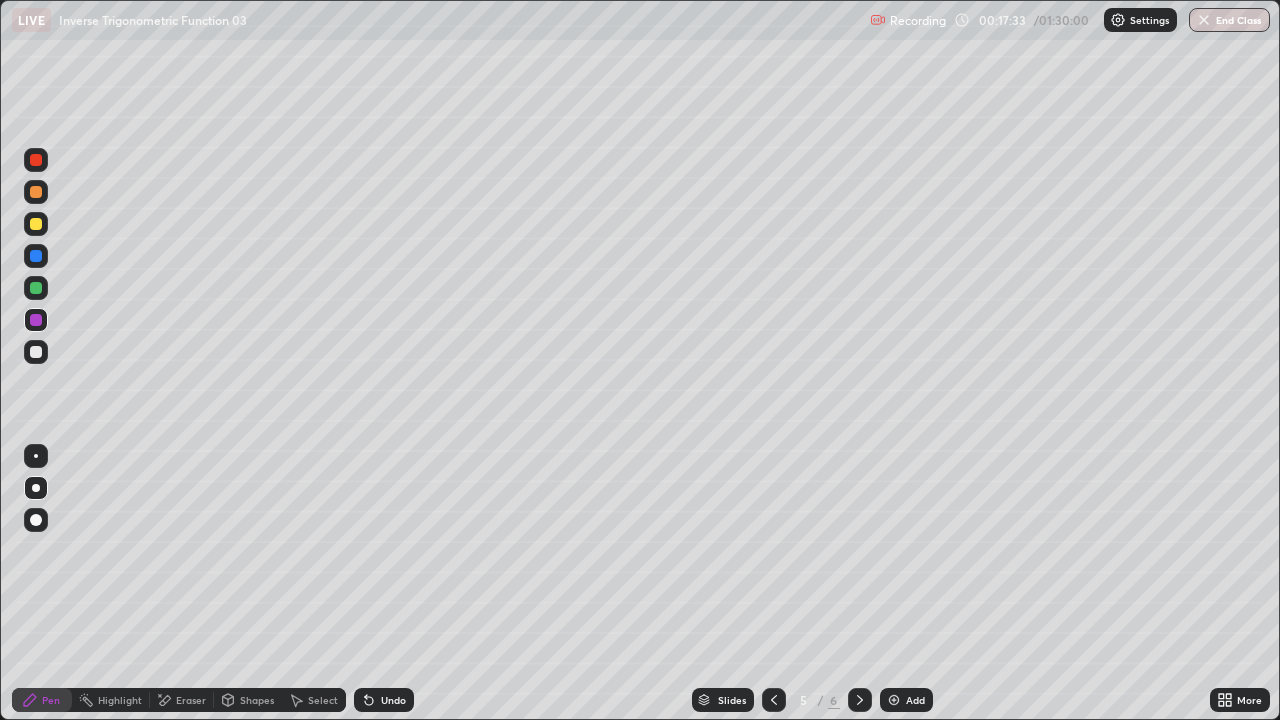 click 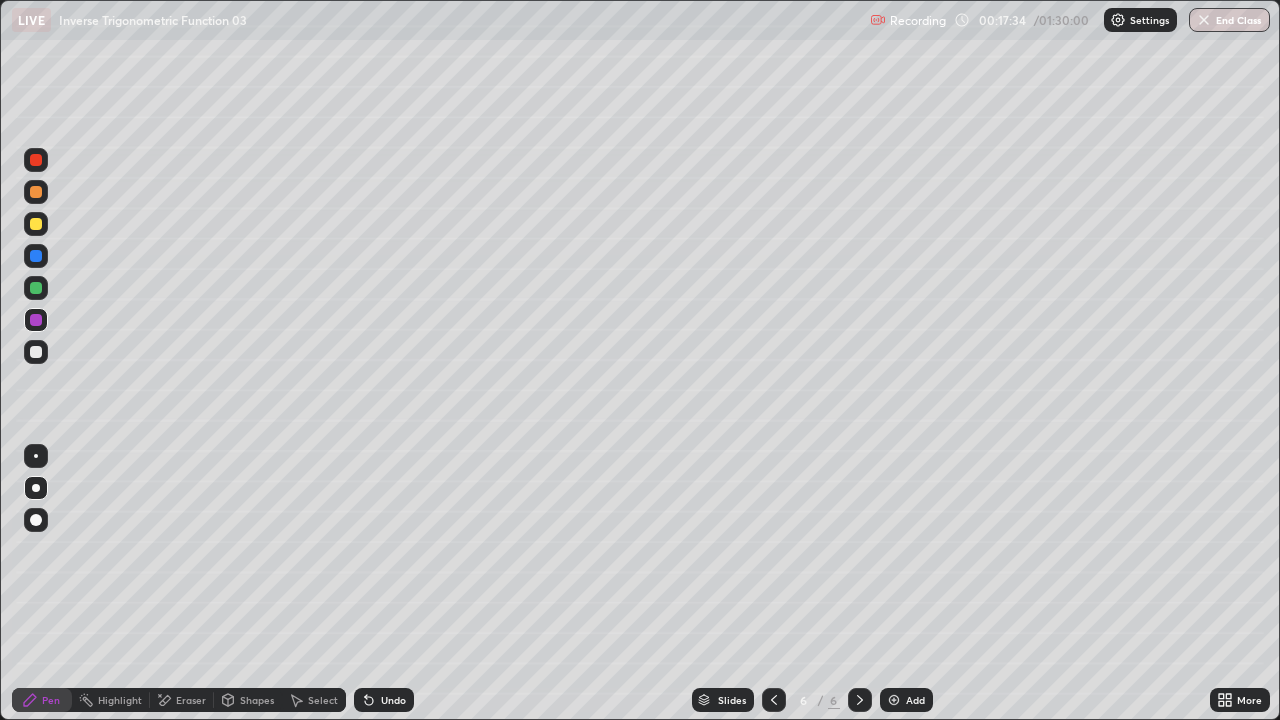 click 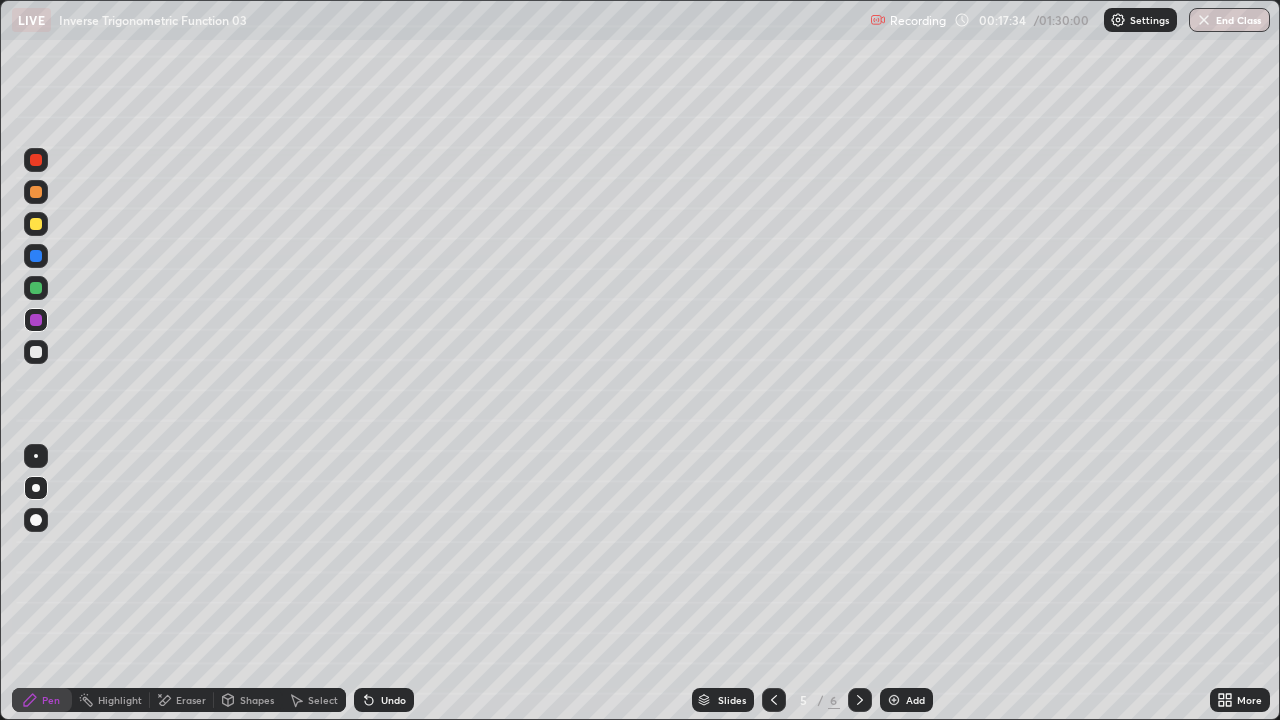 click 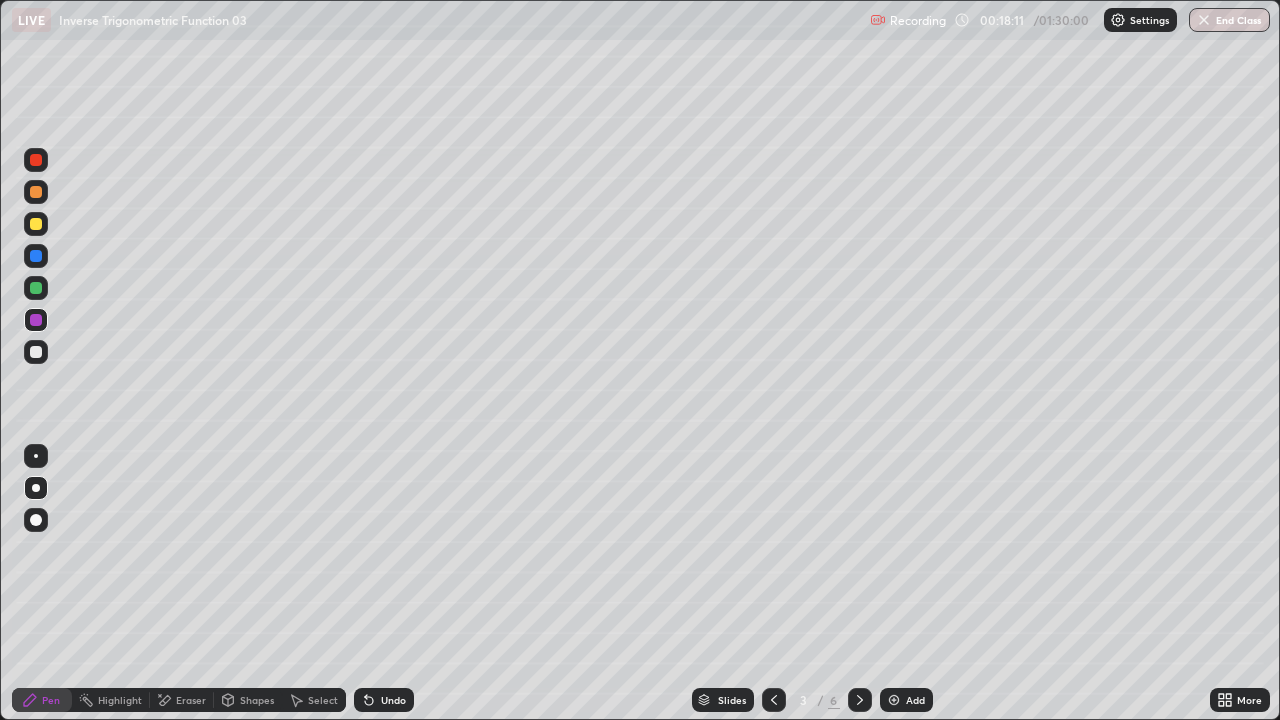 click 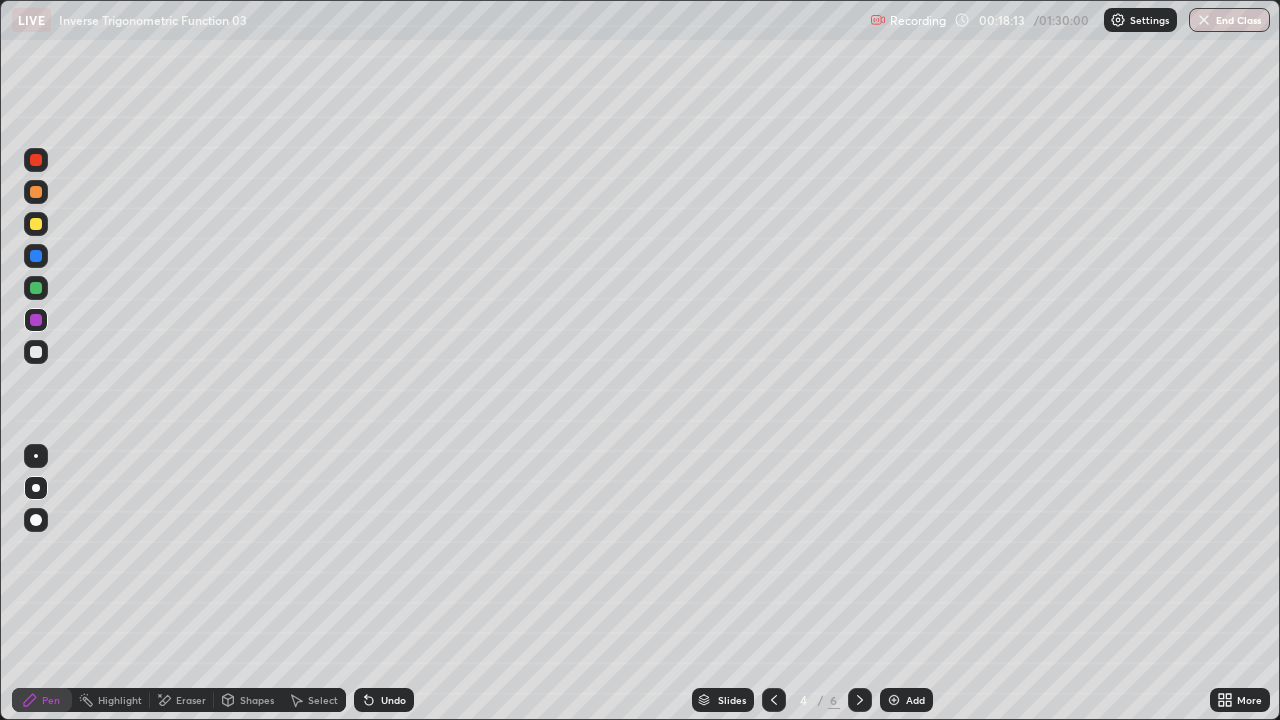click 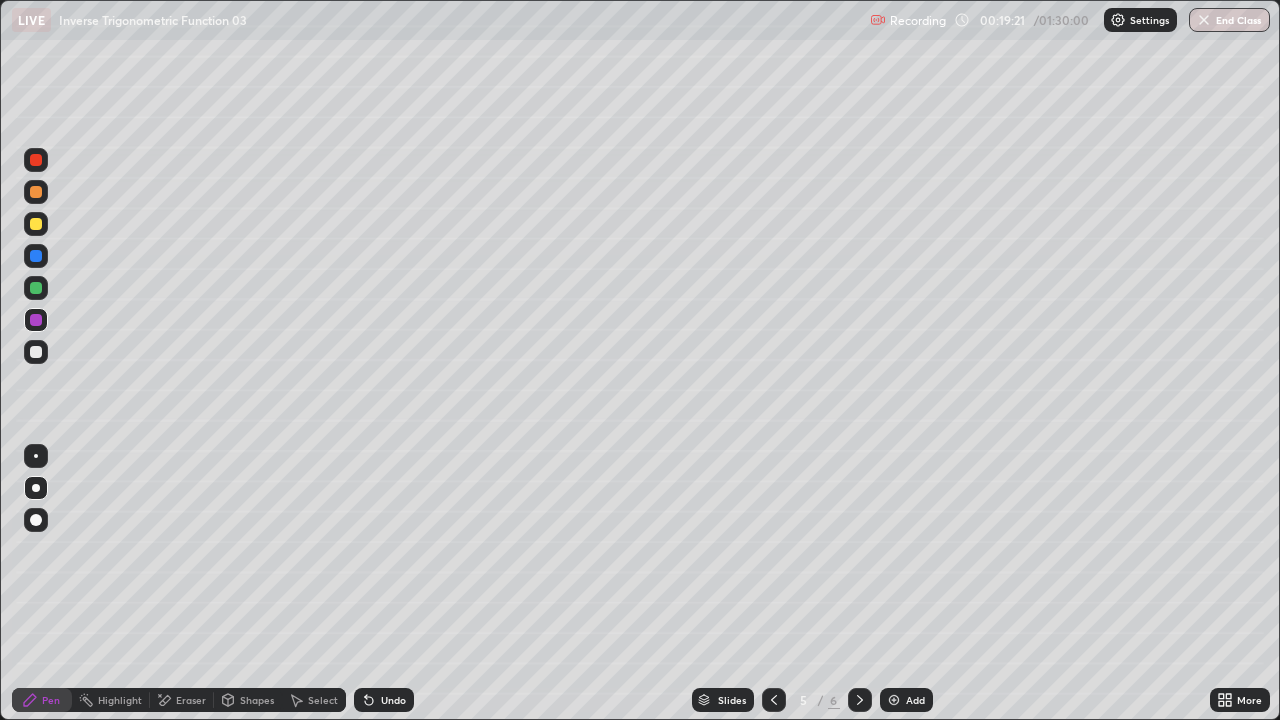 click on "Shapes" at bounding box center [248, 700] 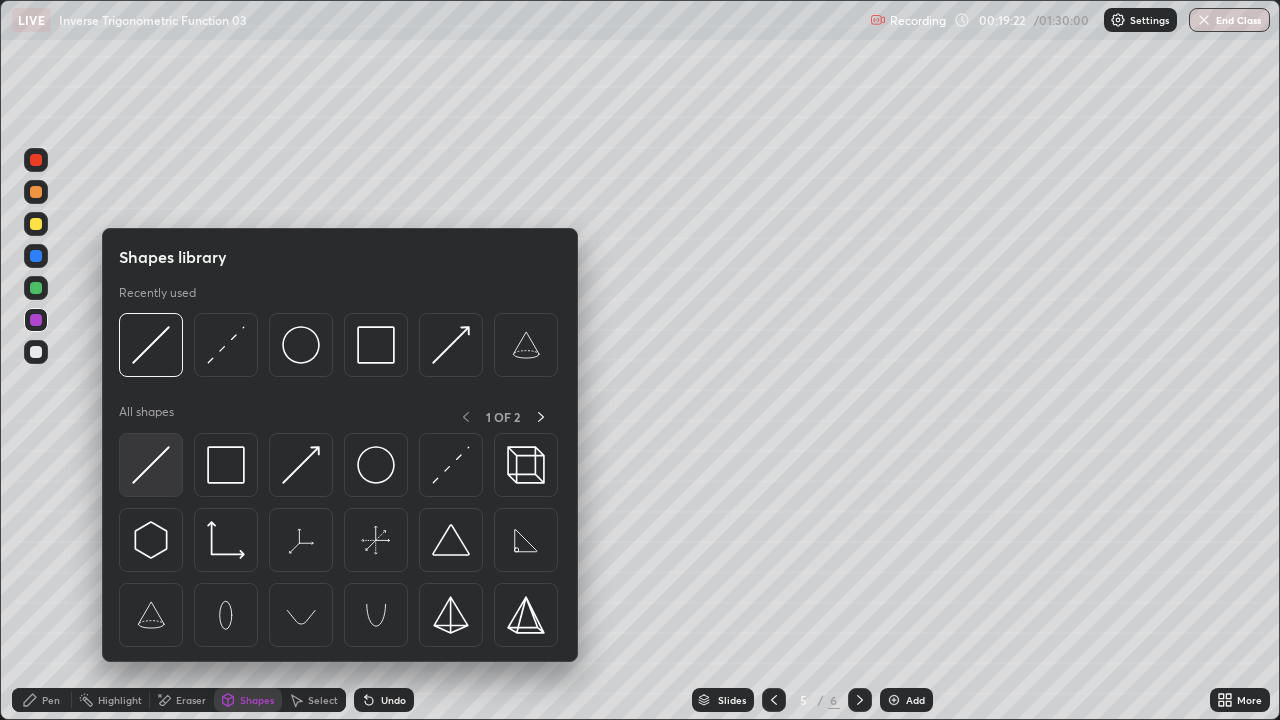 click at bounding box center (151, 465) 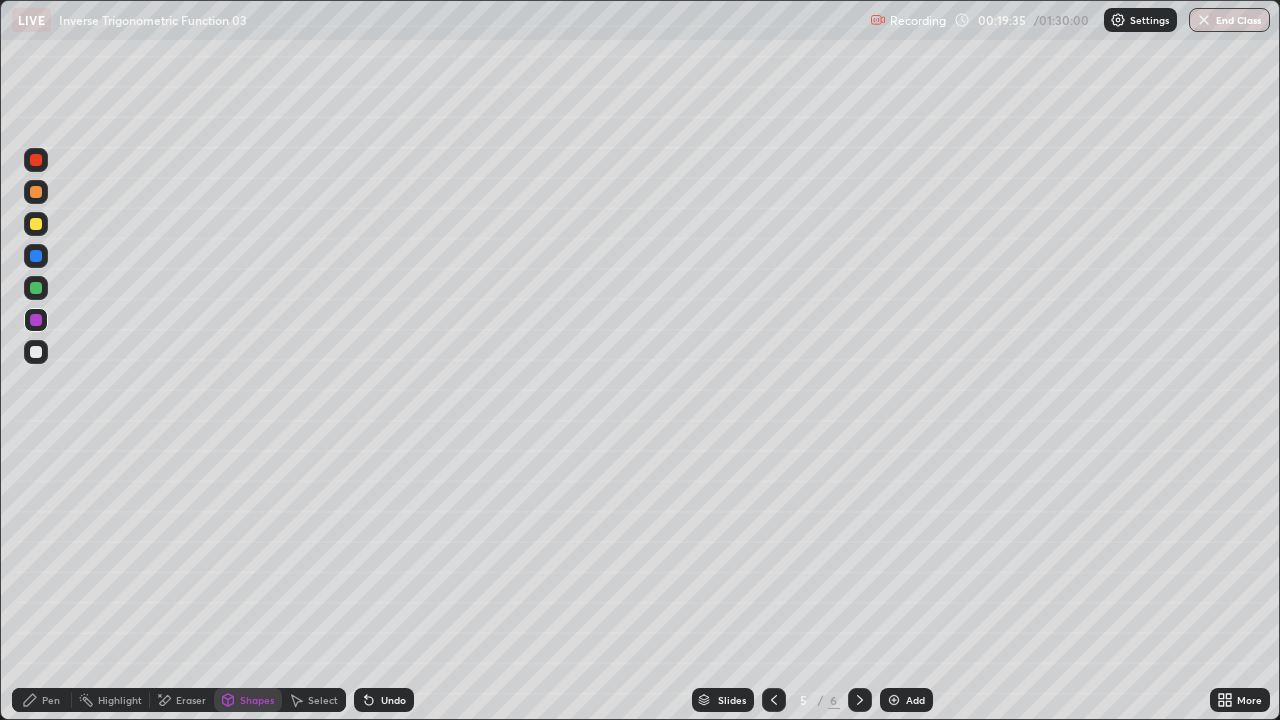 click on "Pen" at bounding box center (51, 700) 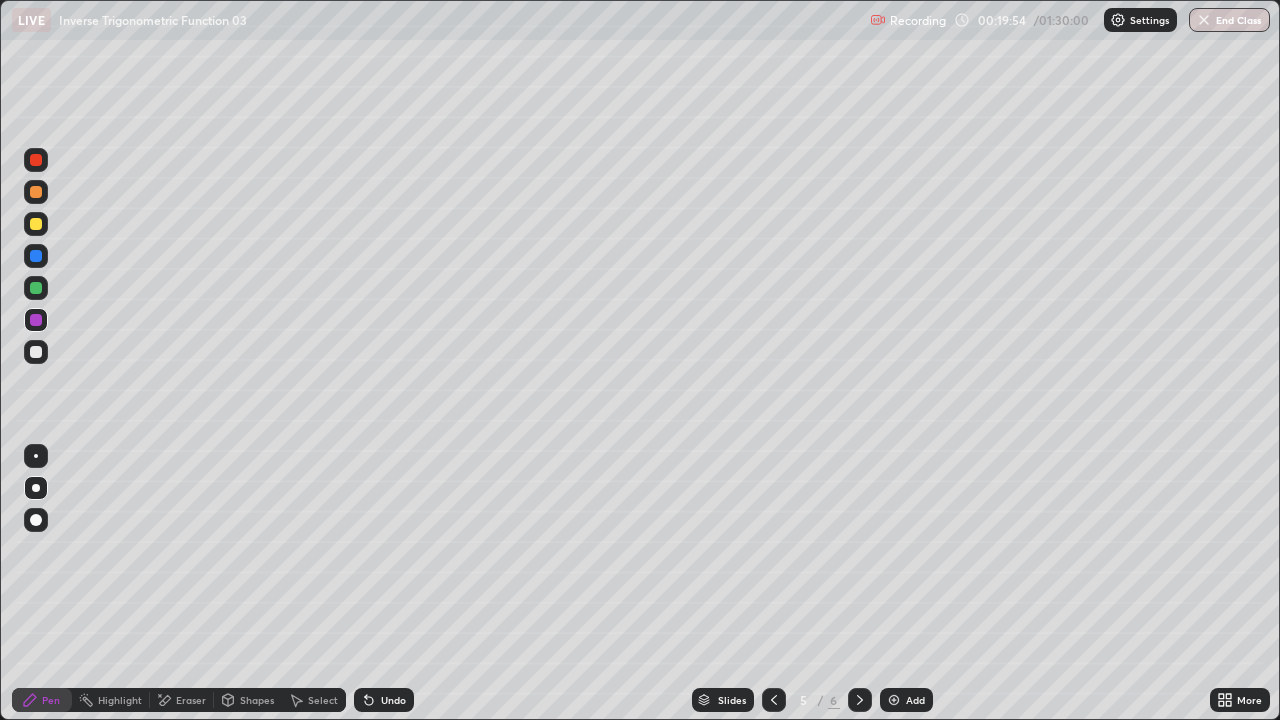 click on "Eraser" at bounding box center [182, 700] 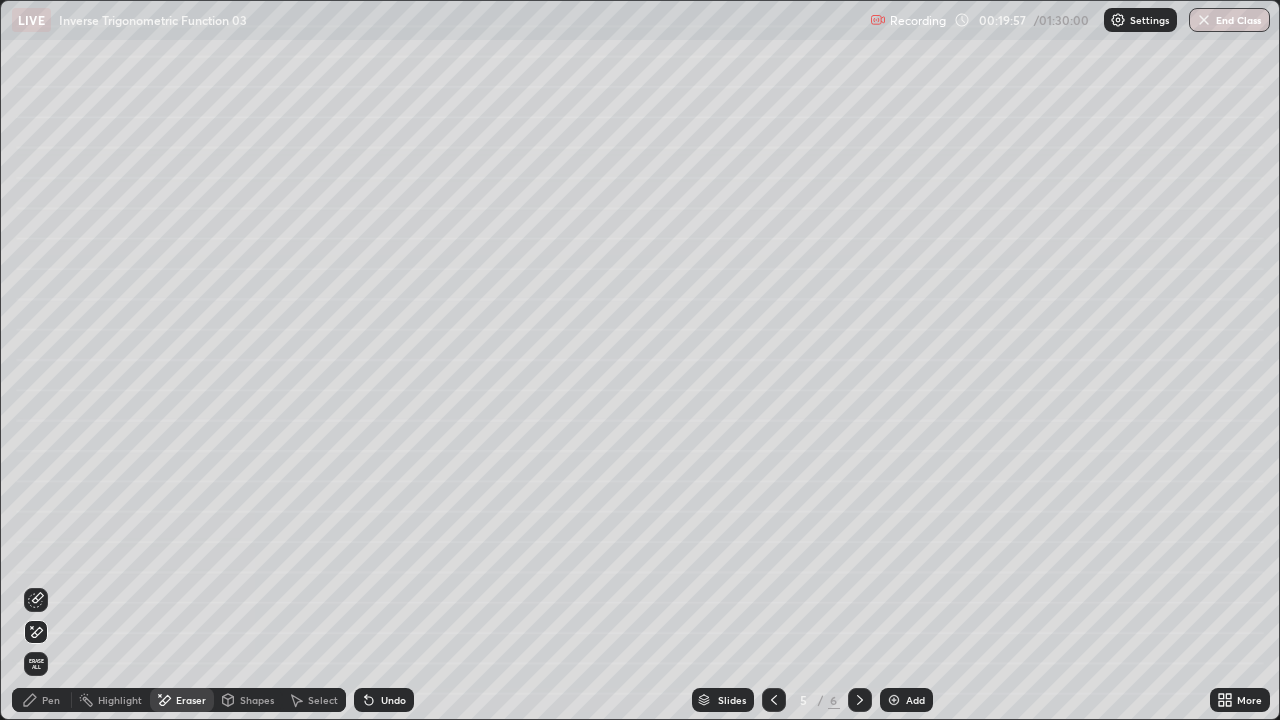 click on "Pen" at bounding box center (42, 700) 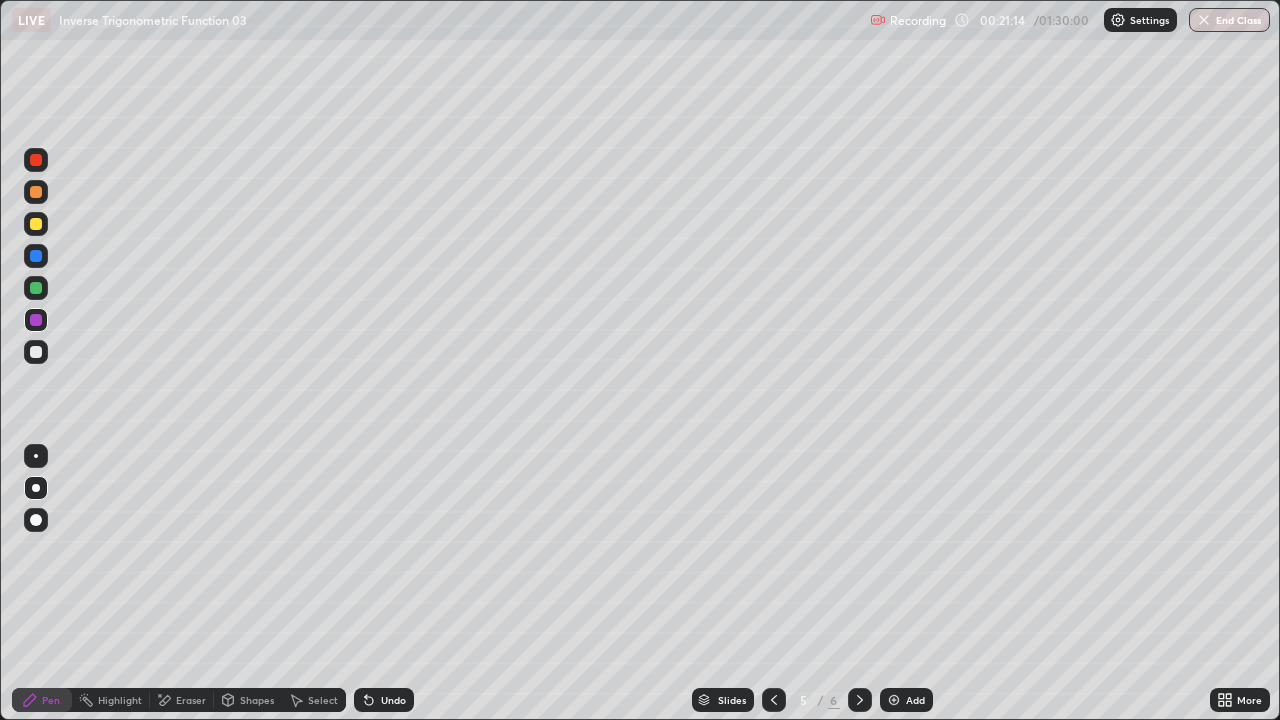 click on "Eraser" at bounding box center [191, 700] 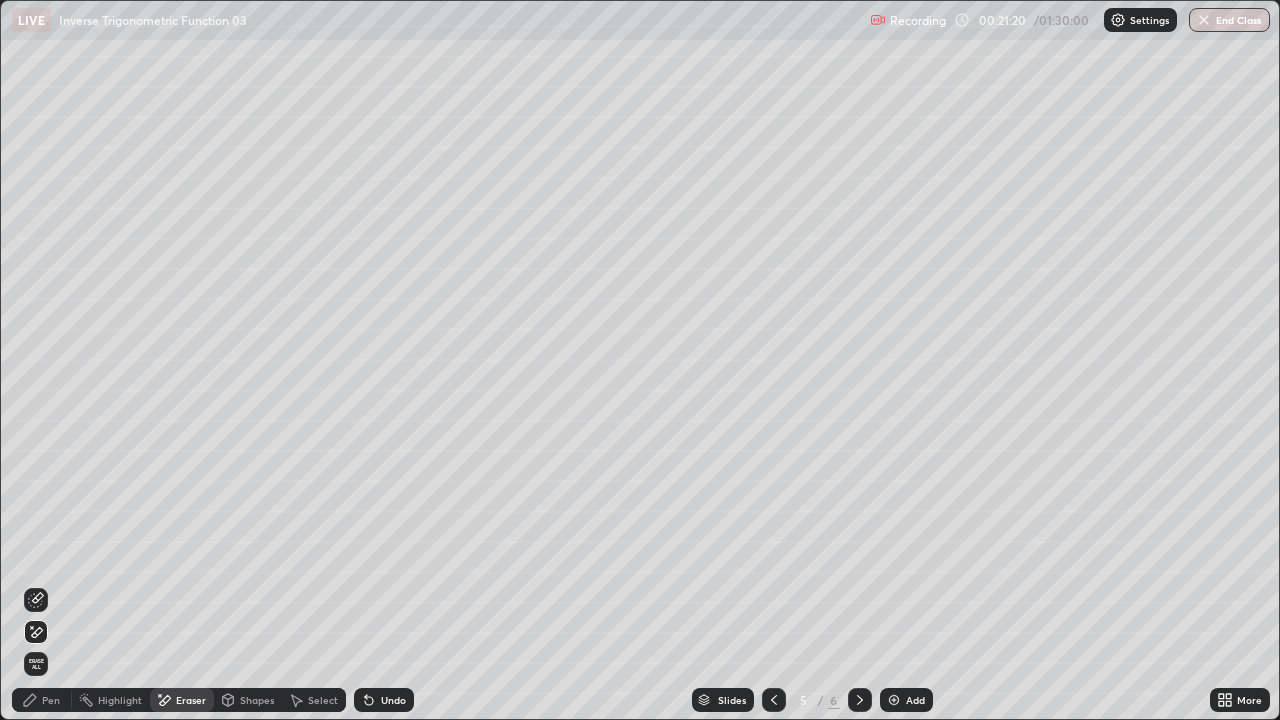 click on "Pen" at bounding box center (42, 700) 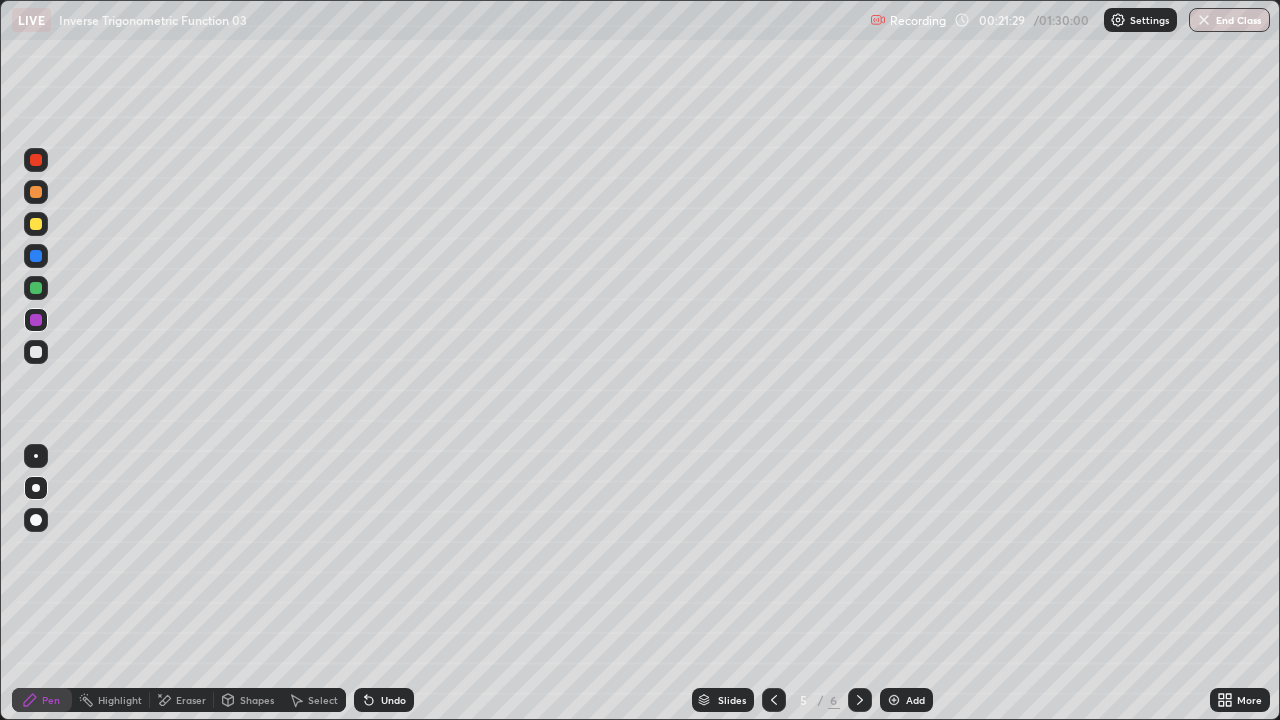 click on "Eraser" at bounding box center [182, 700] 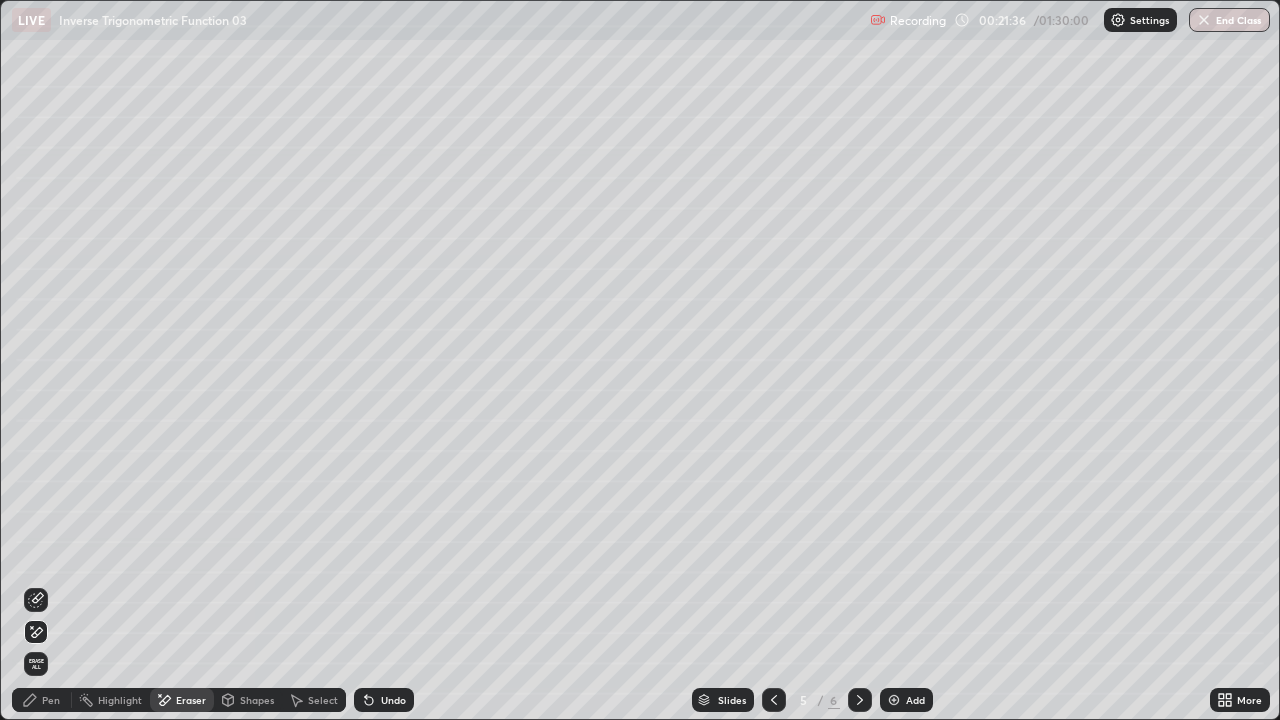 click on "Pen" at bounding box center [51, 700] 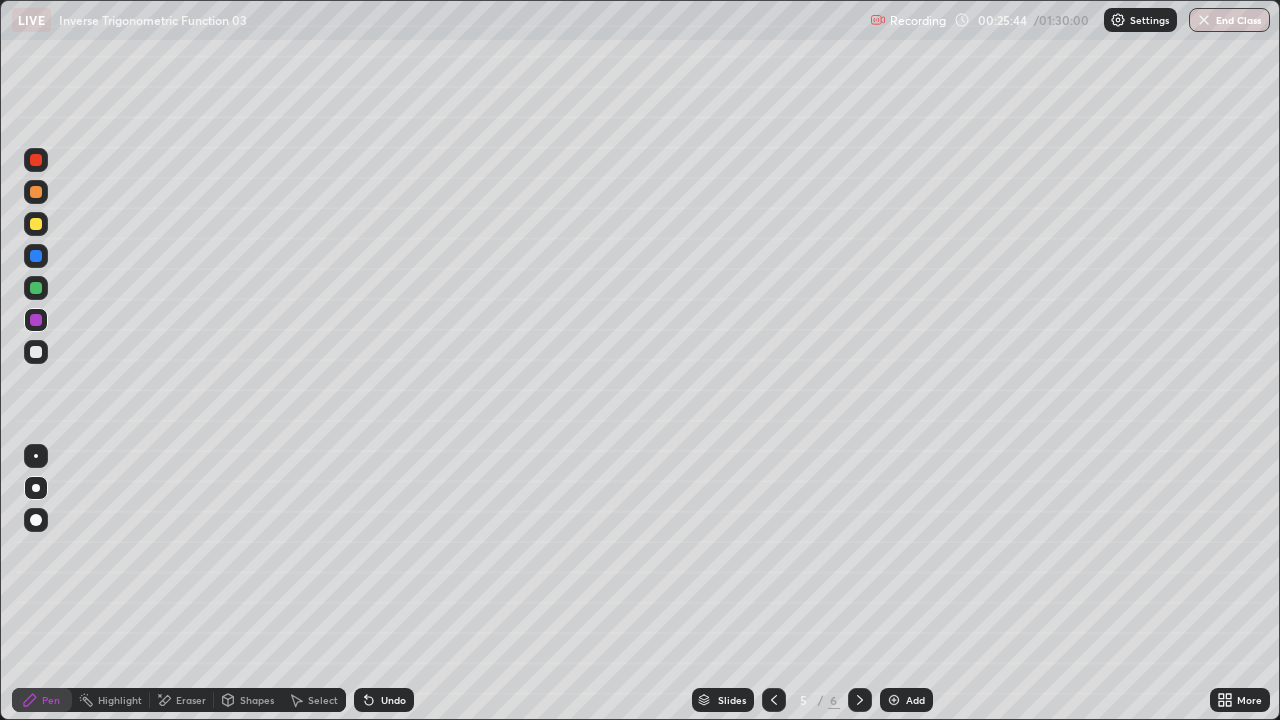 click 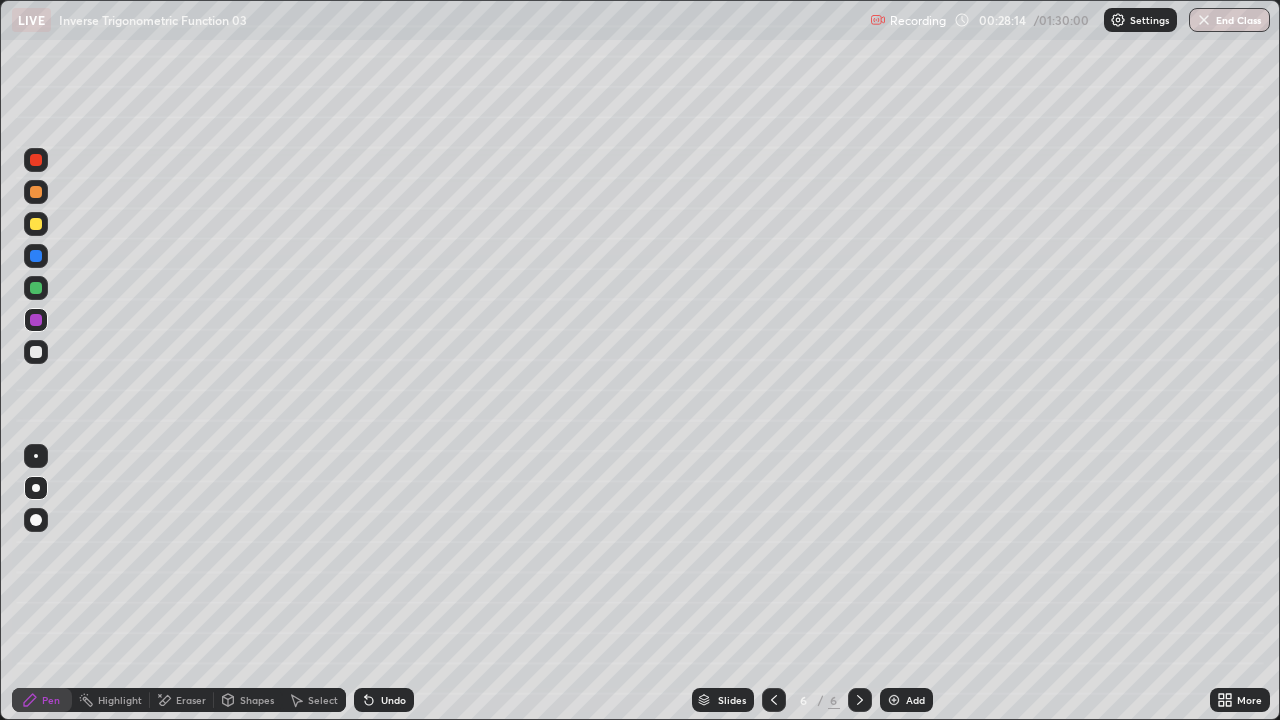 click at bounding box center (36, 352) 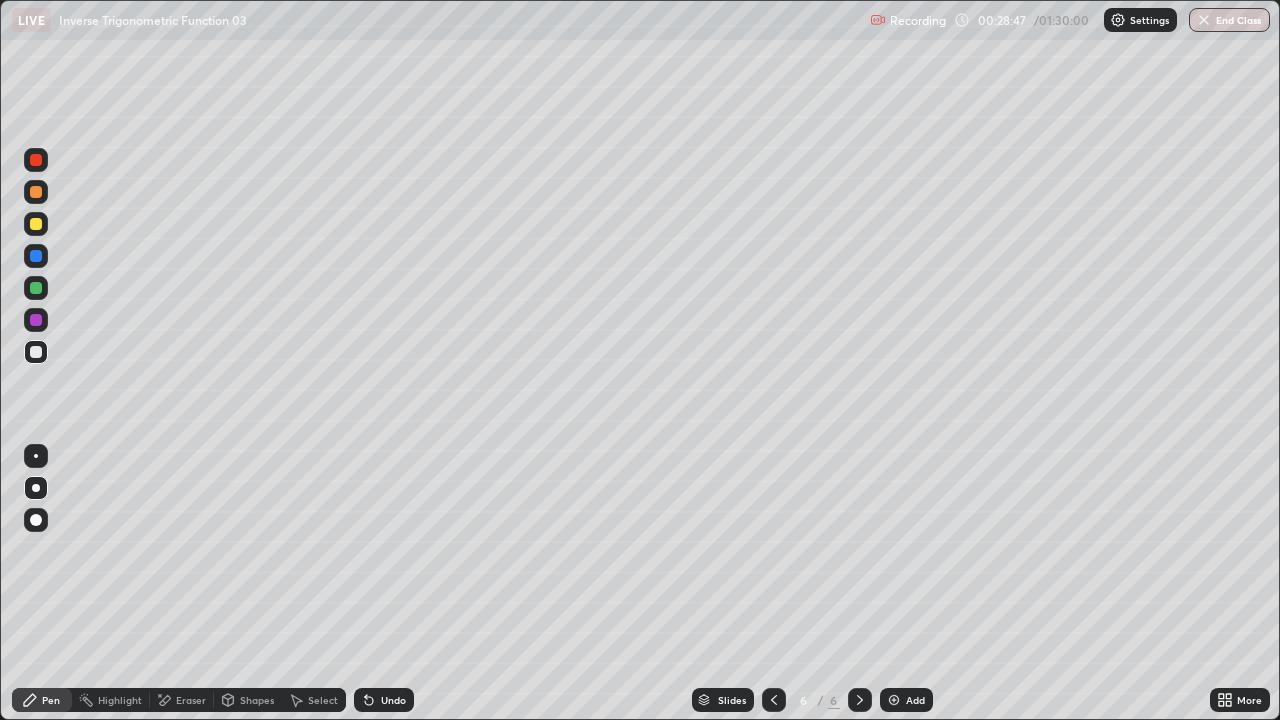 click on "Undo" at bounding box center (393, 700) 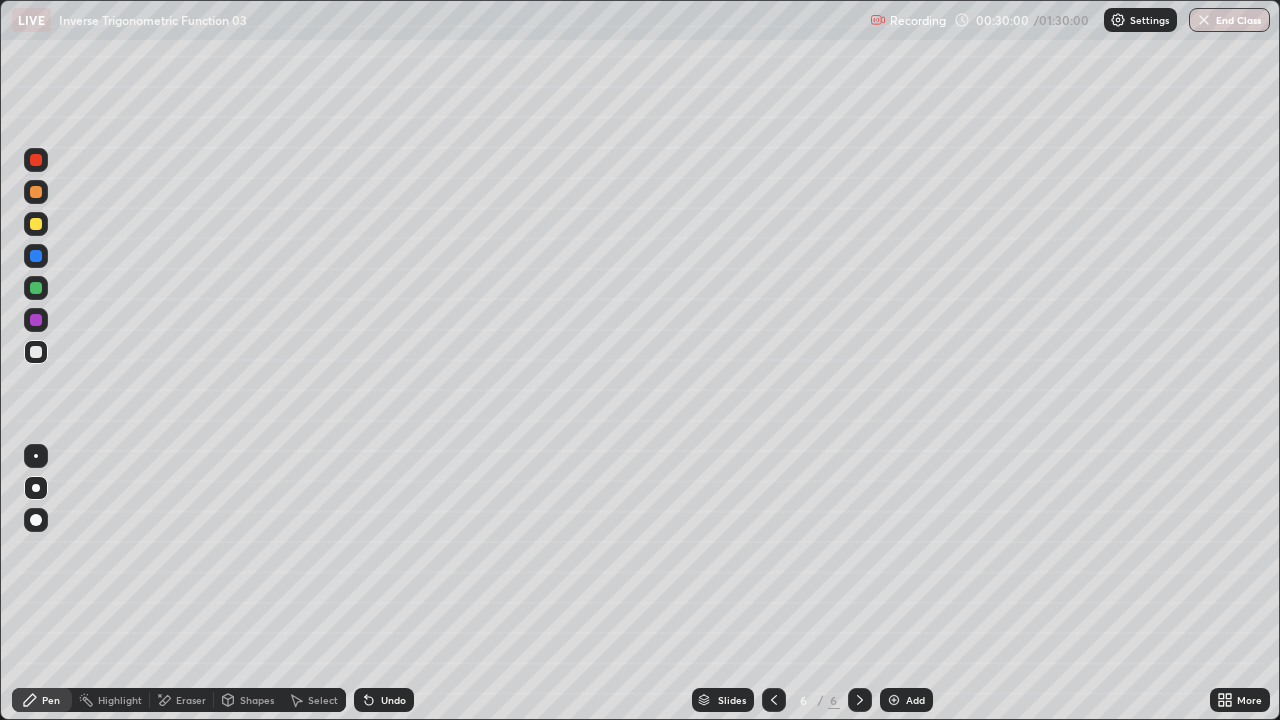 click 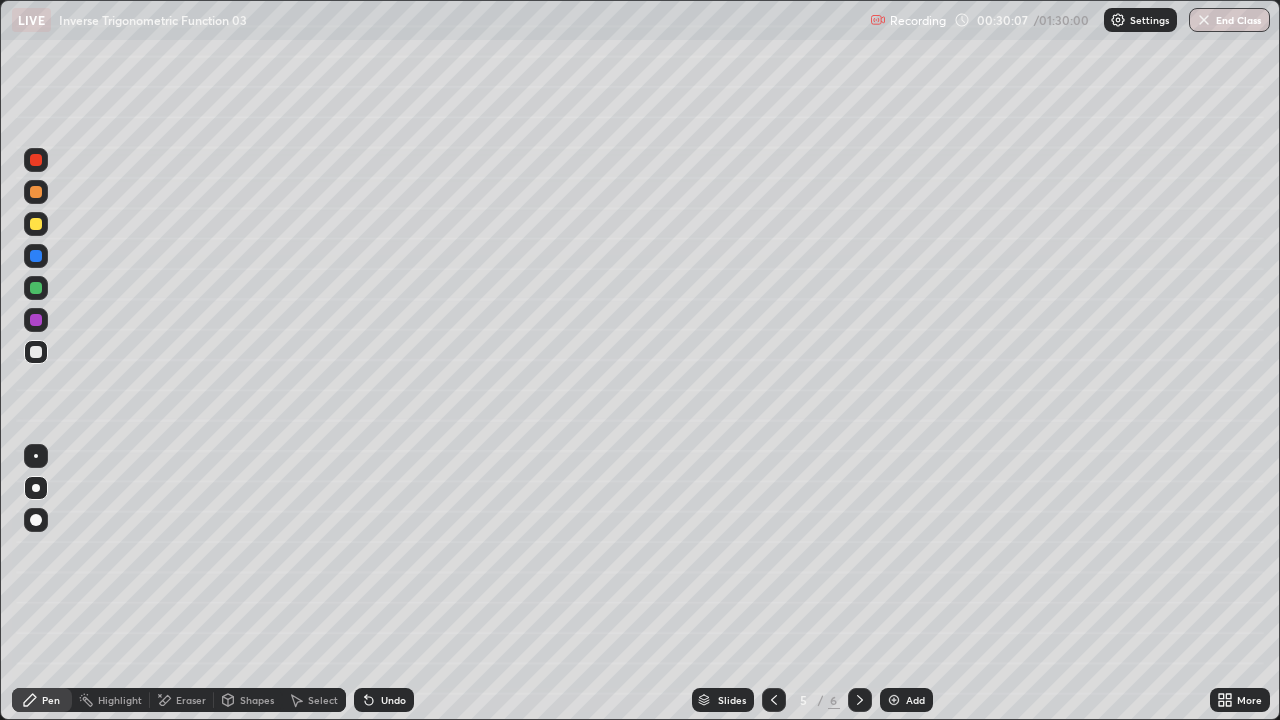 click 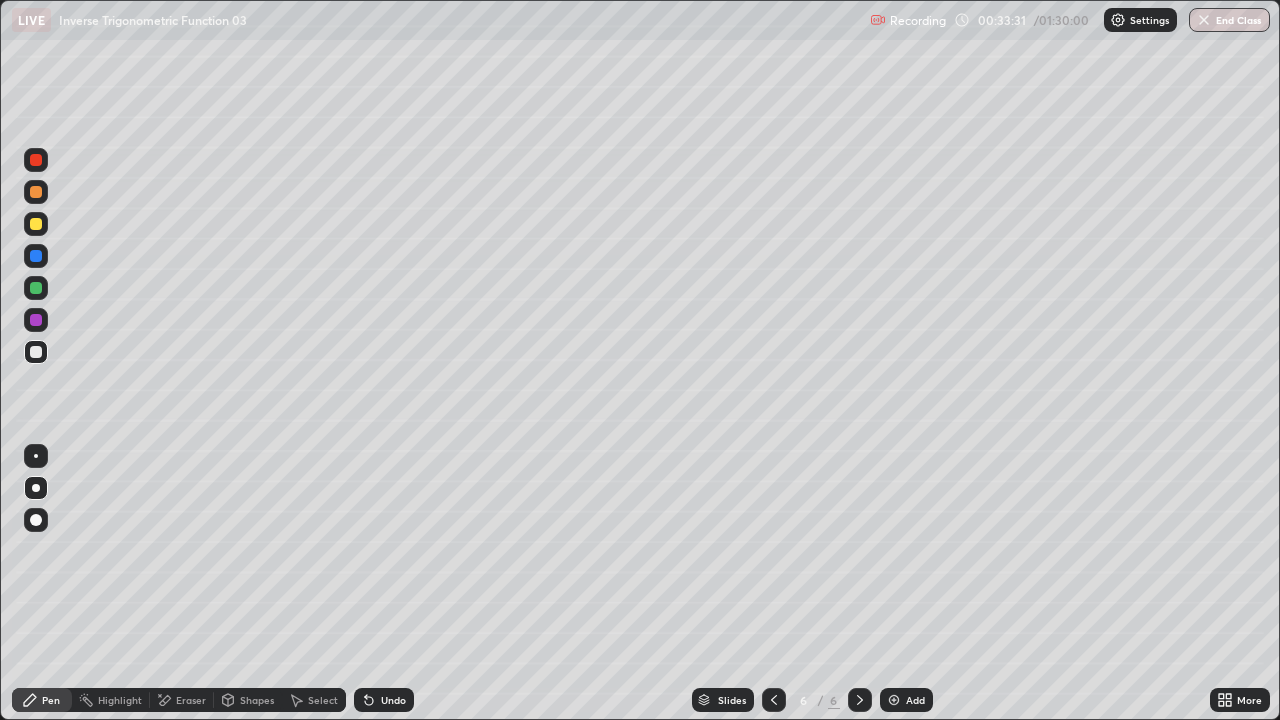 click on "Add" at bounding box center [915, 700] 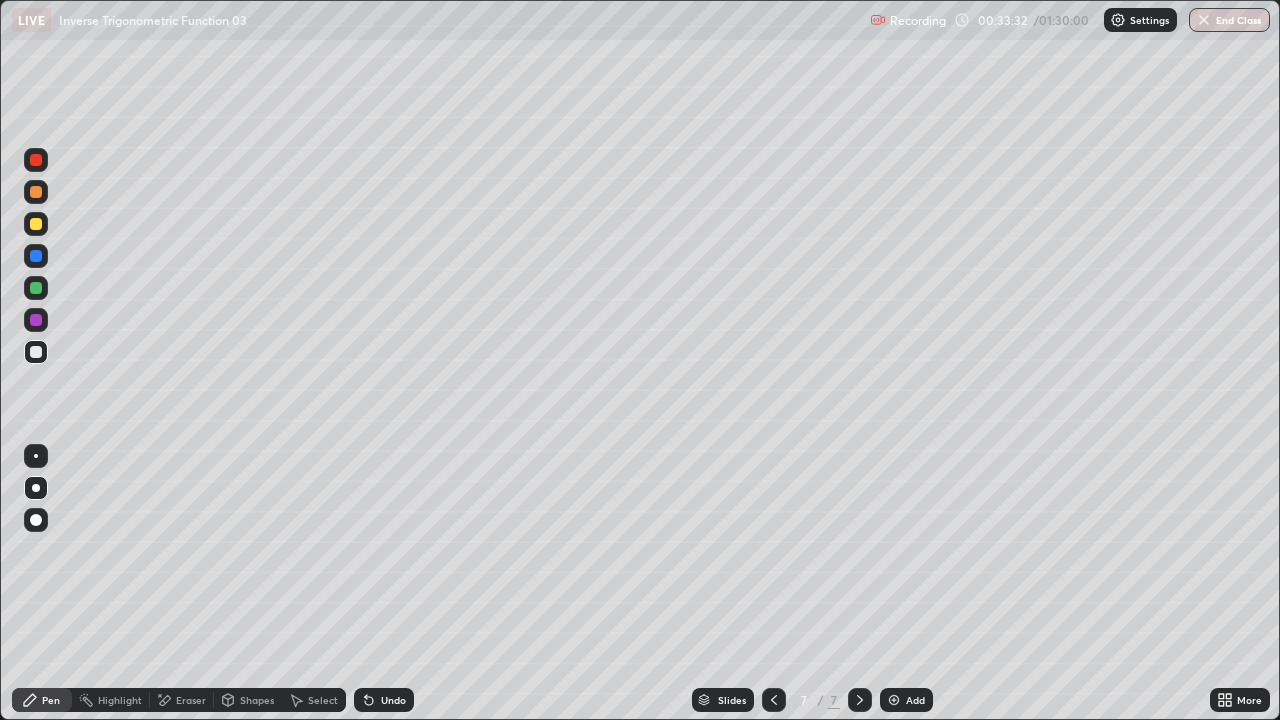 click on "Shapes" at bounding box center (248, 700) 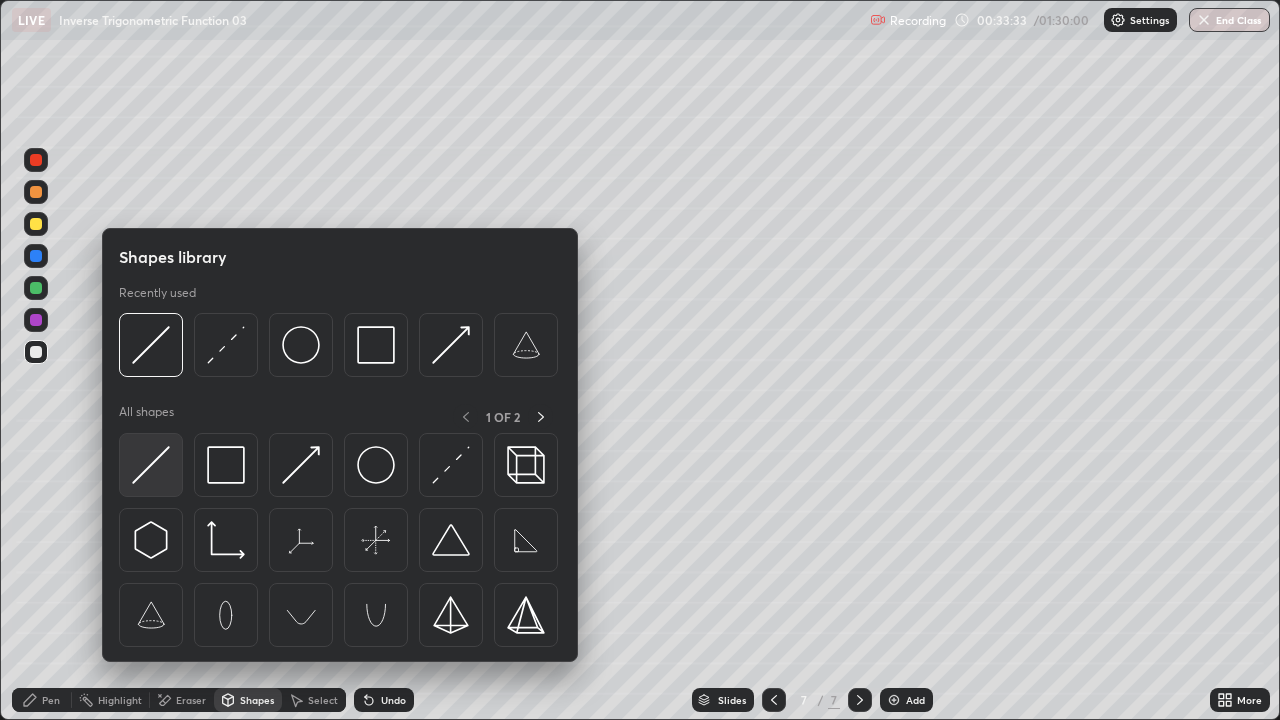 click at bounding box center [151, 465] 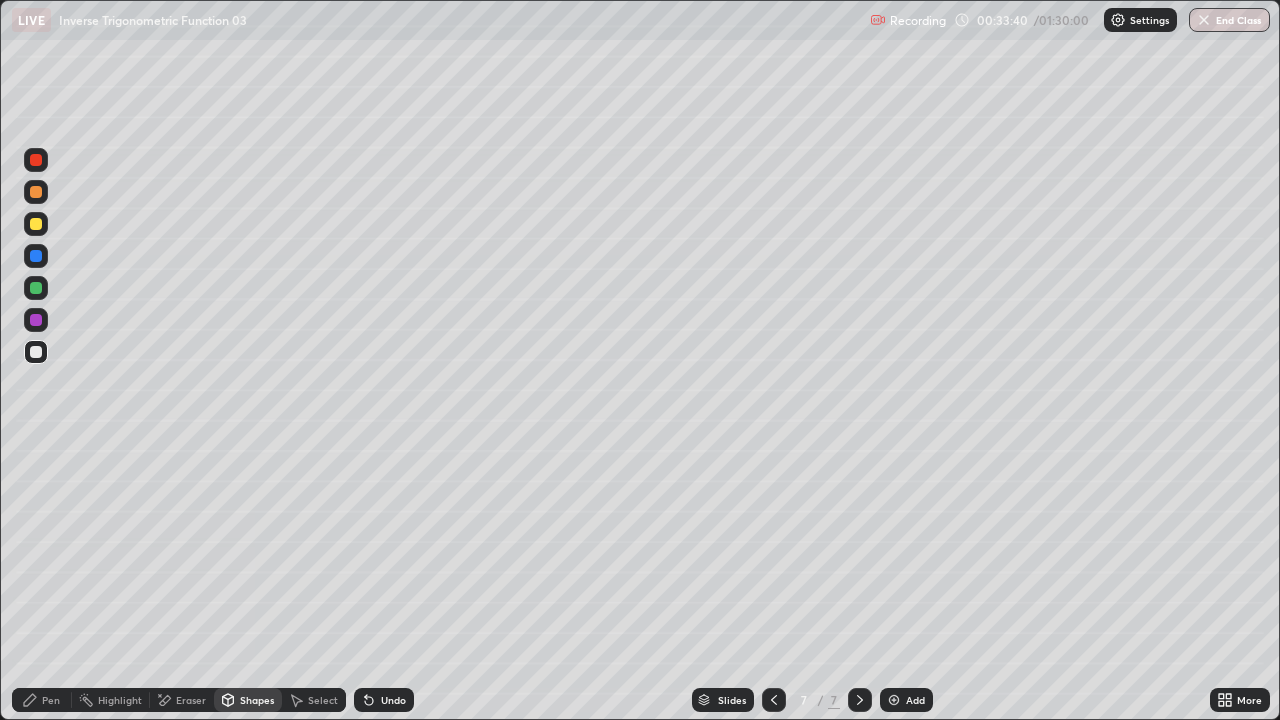 click on "Pen" at bounding box center [51, 700] 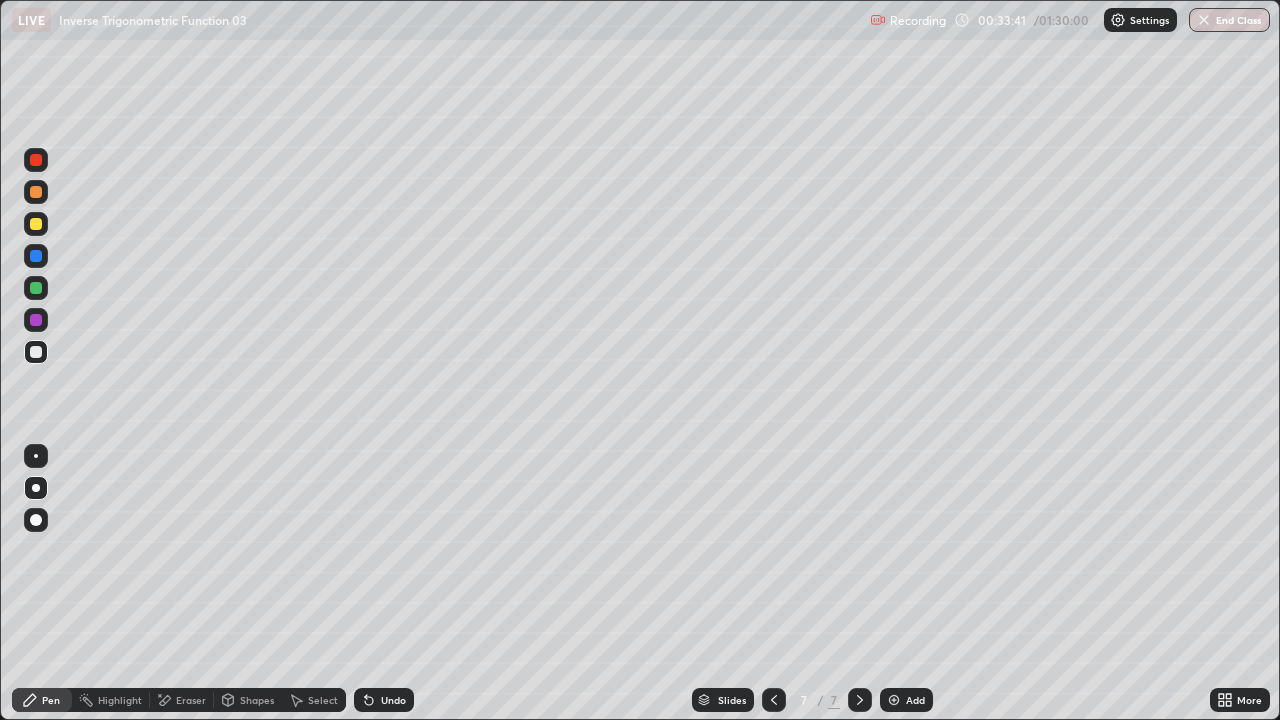click at bounding box center (36, 288) 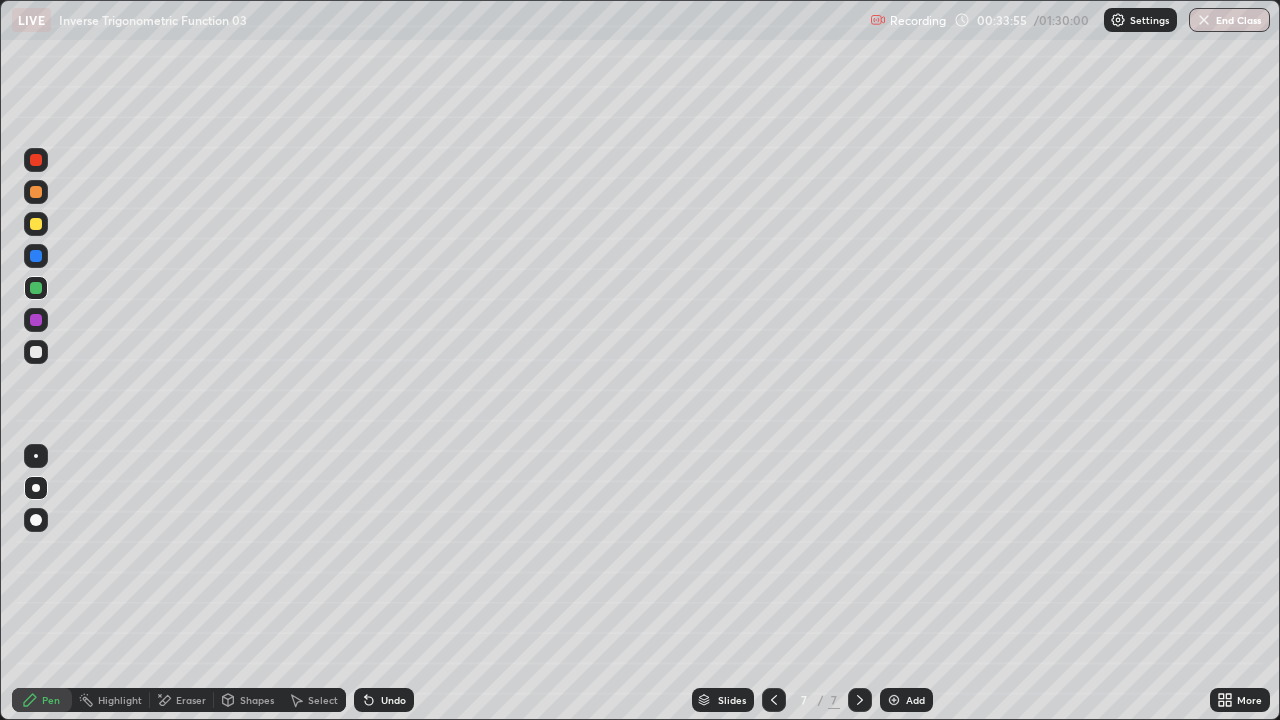 click on "Shapes" at bounding box center (257, 700) 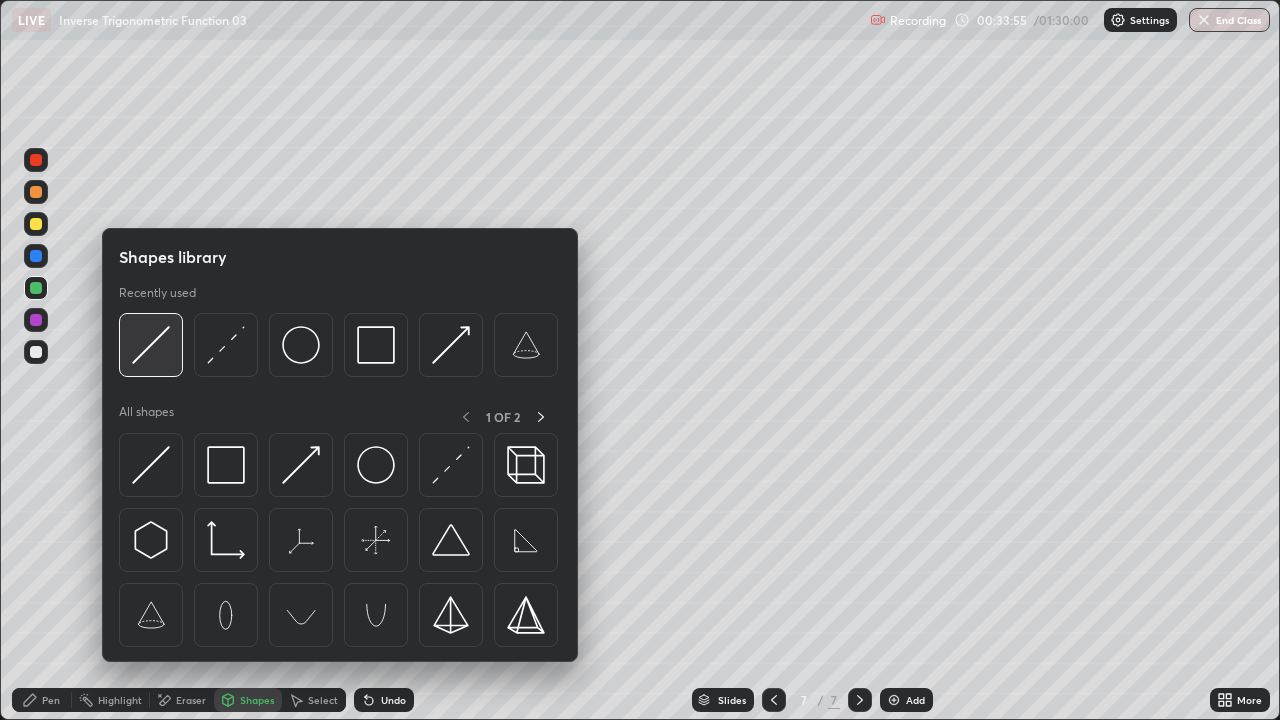 click at bounding box center (151, 345) 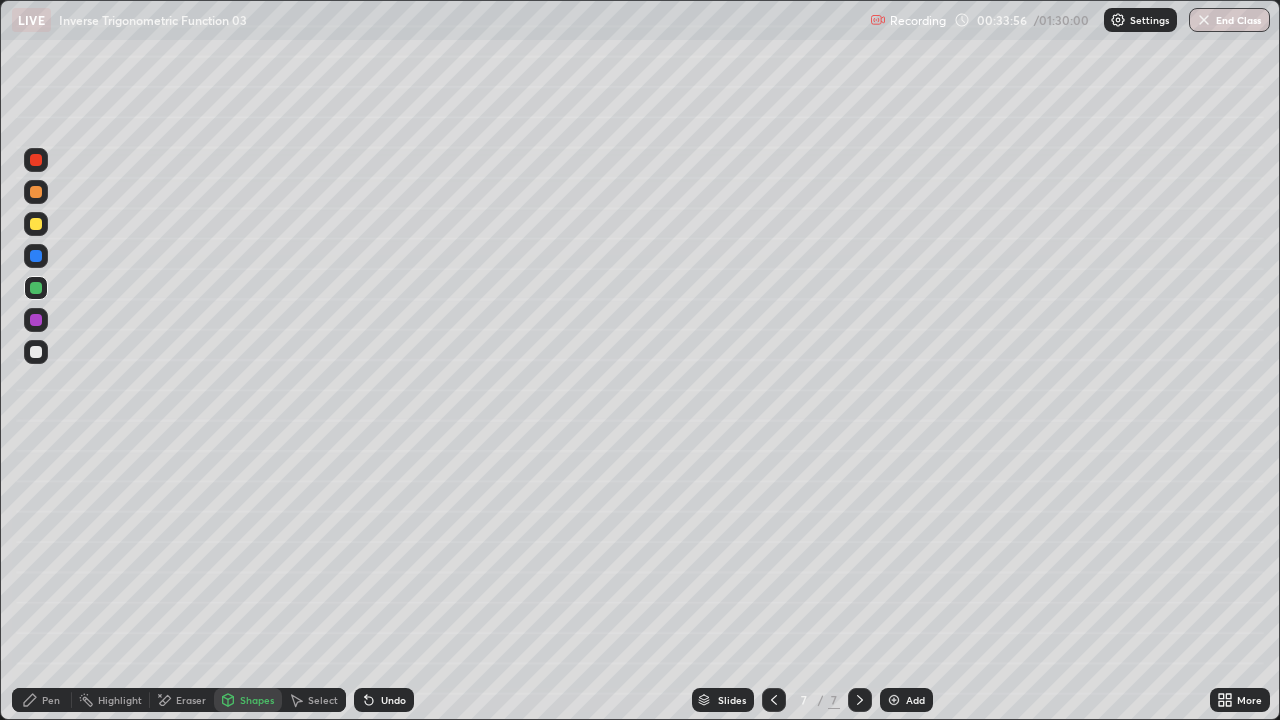 click at bounding box center [36, 160] 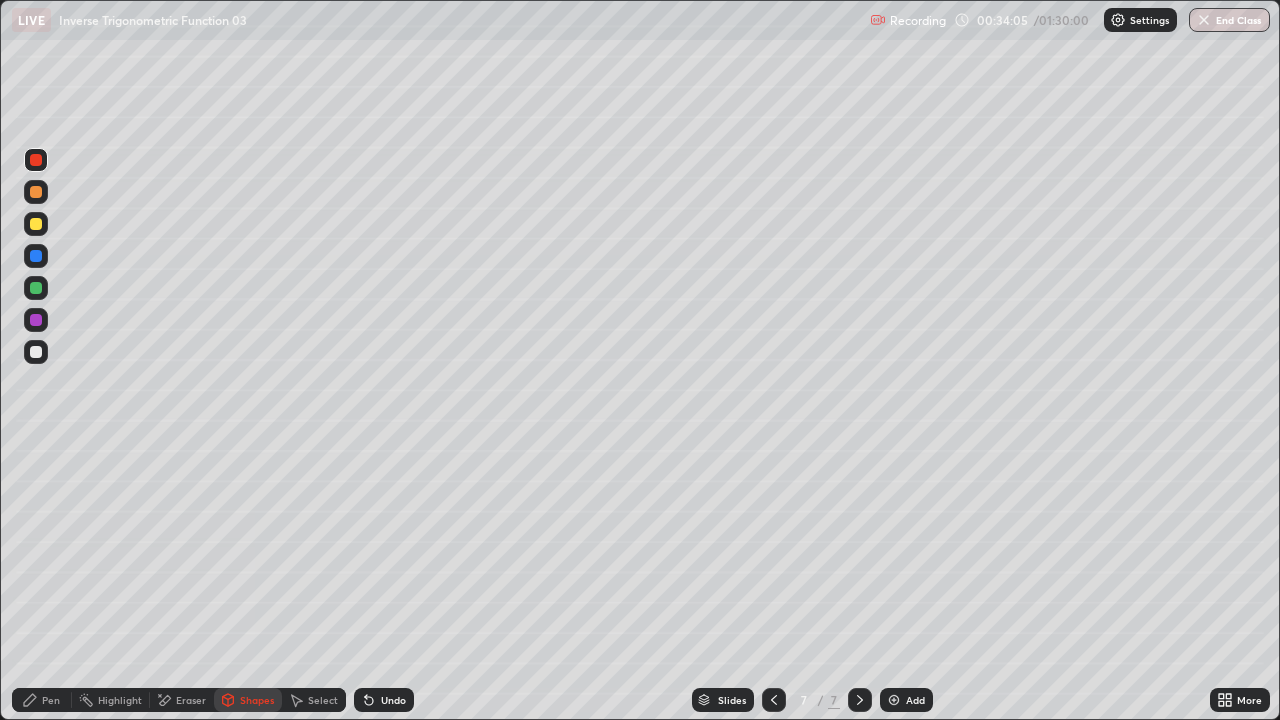 click on "Eraser" at bounding box center [191, 700] 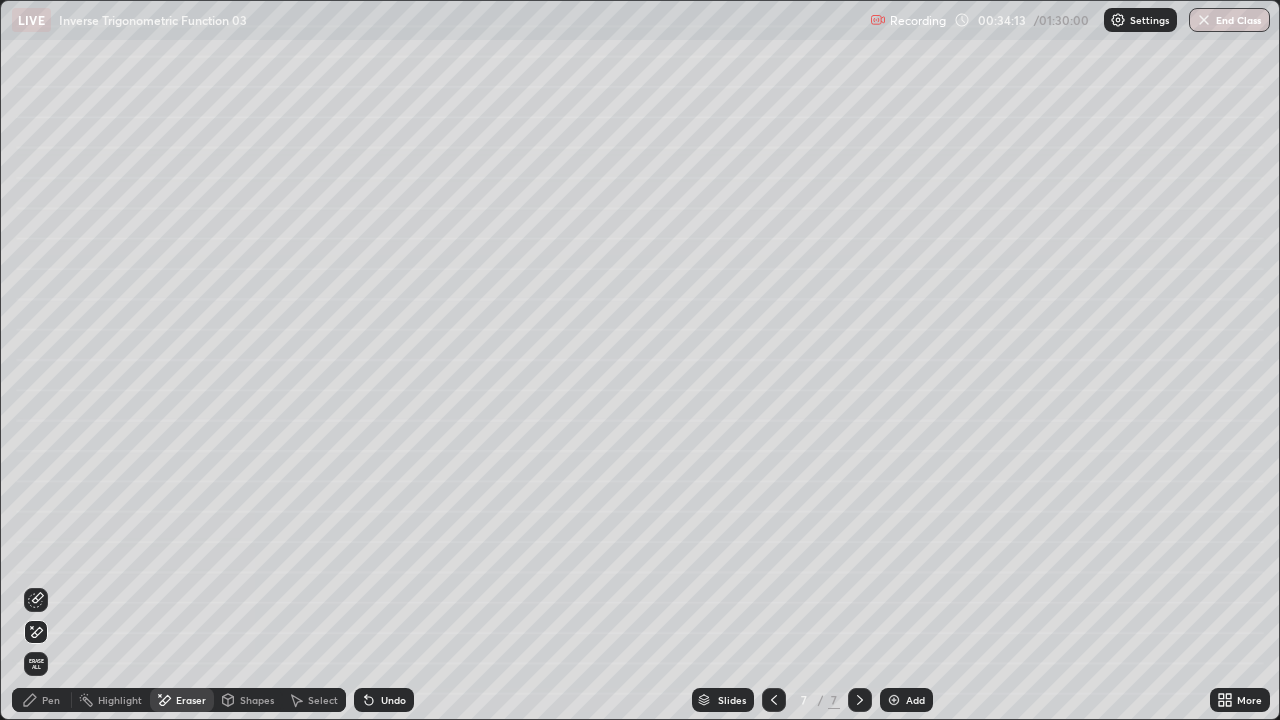 click on "Pen" at bounding box center (51, 700) 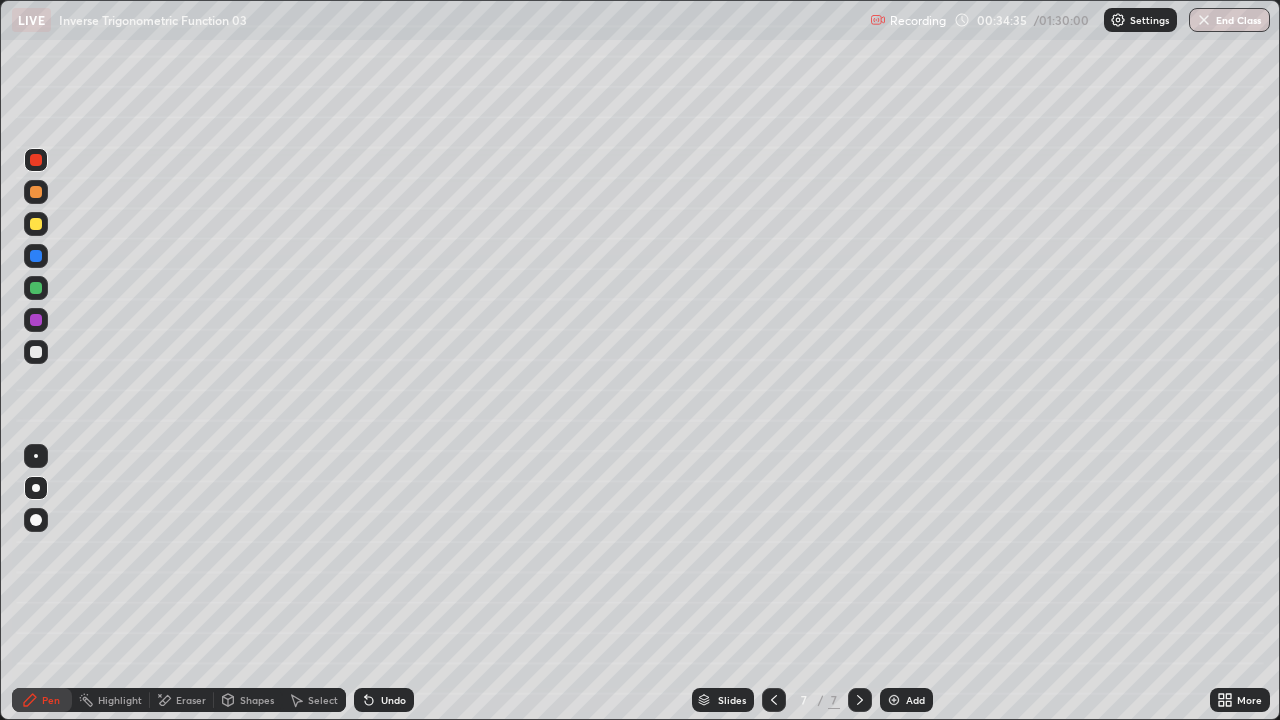 click 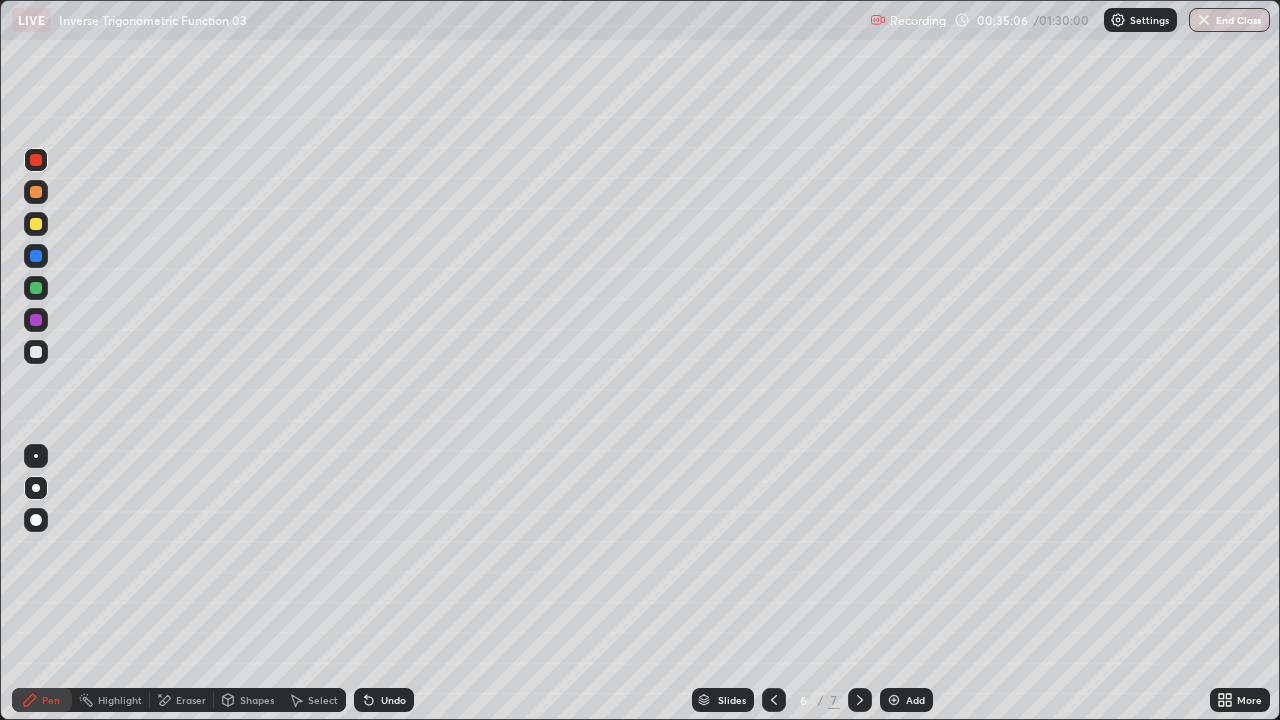 click 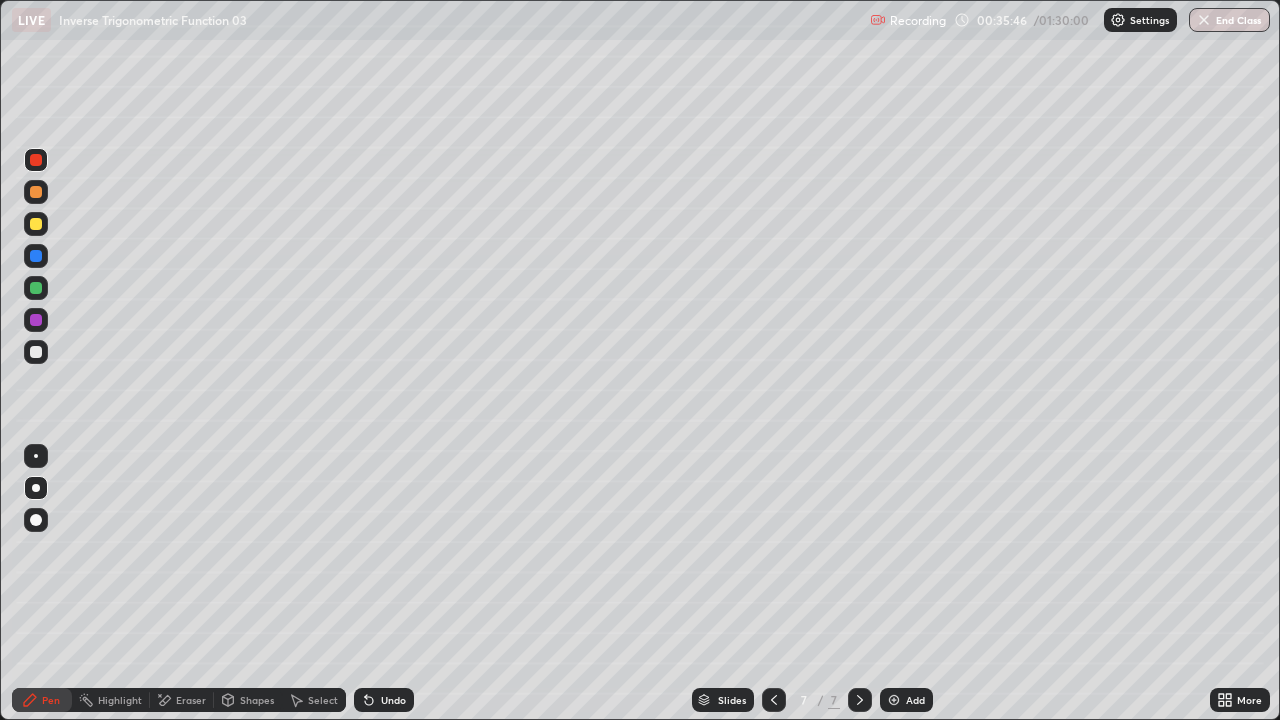 click 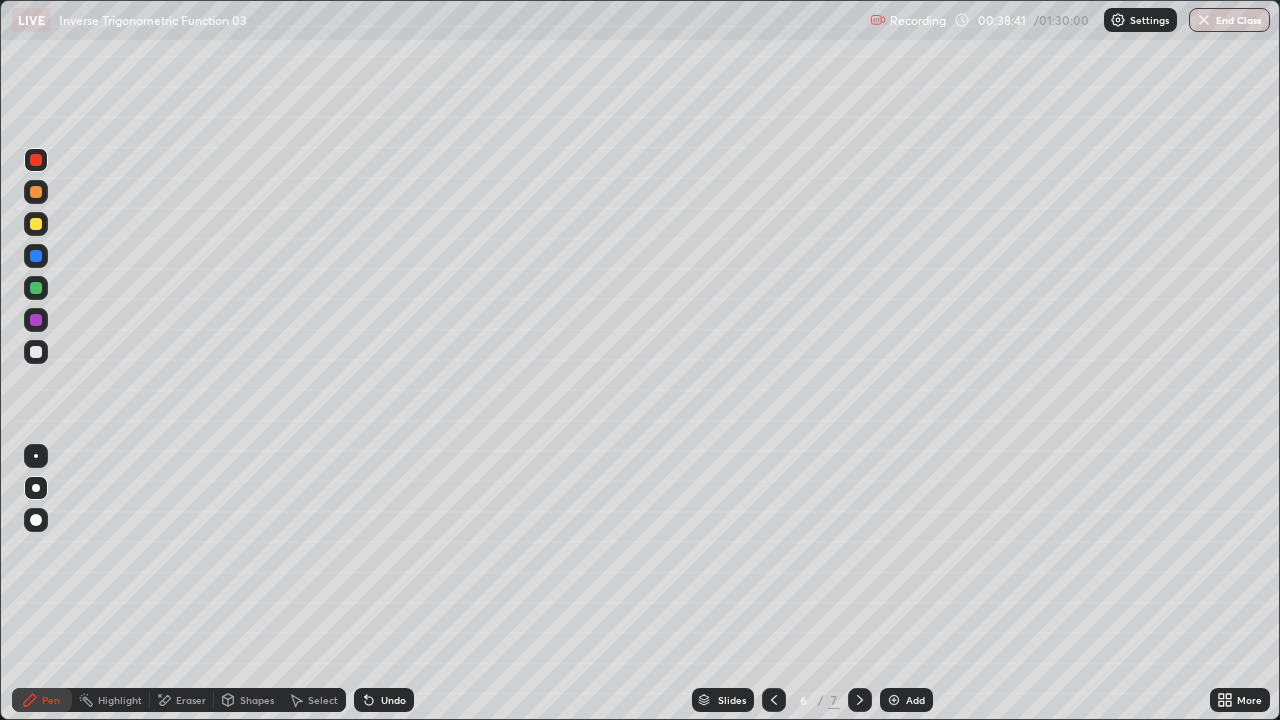 click 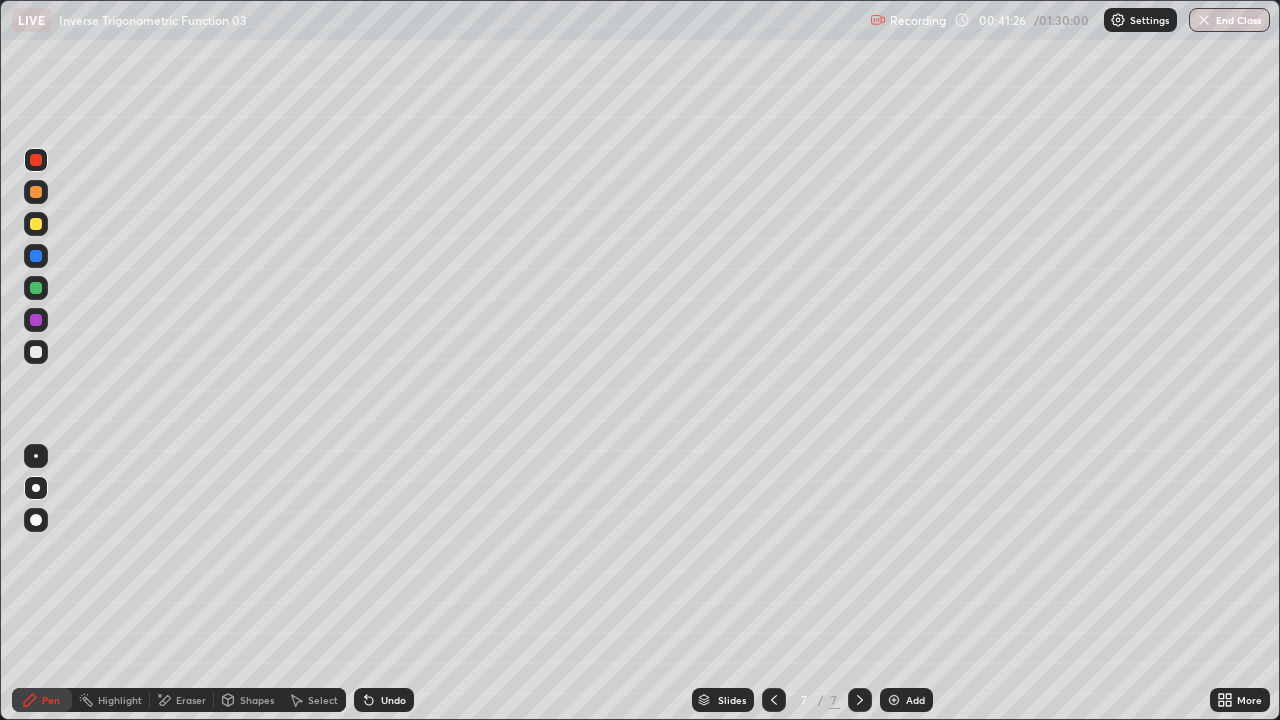 click on "Add" at bounding box center [906, 700] 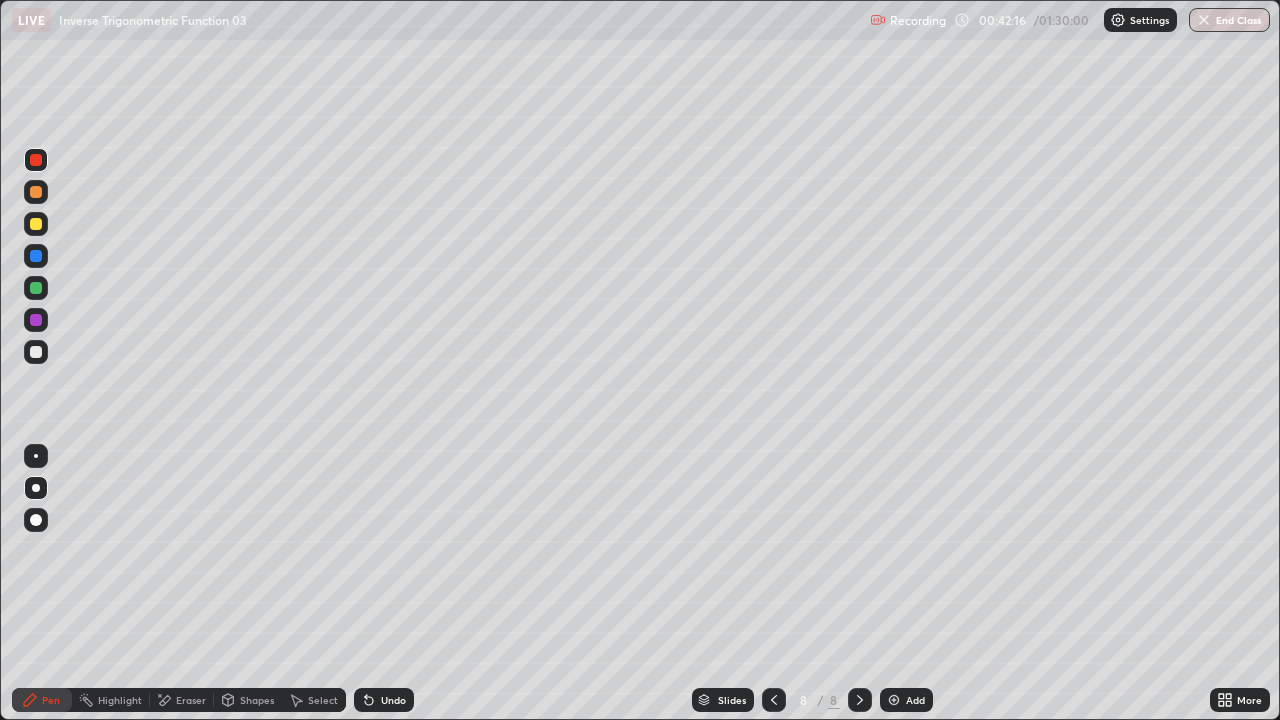 click at bounding box center [36, 192] 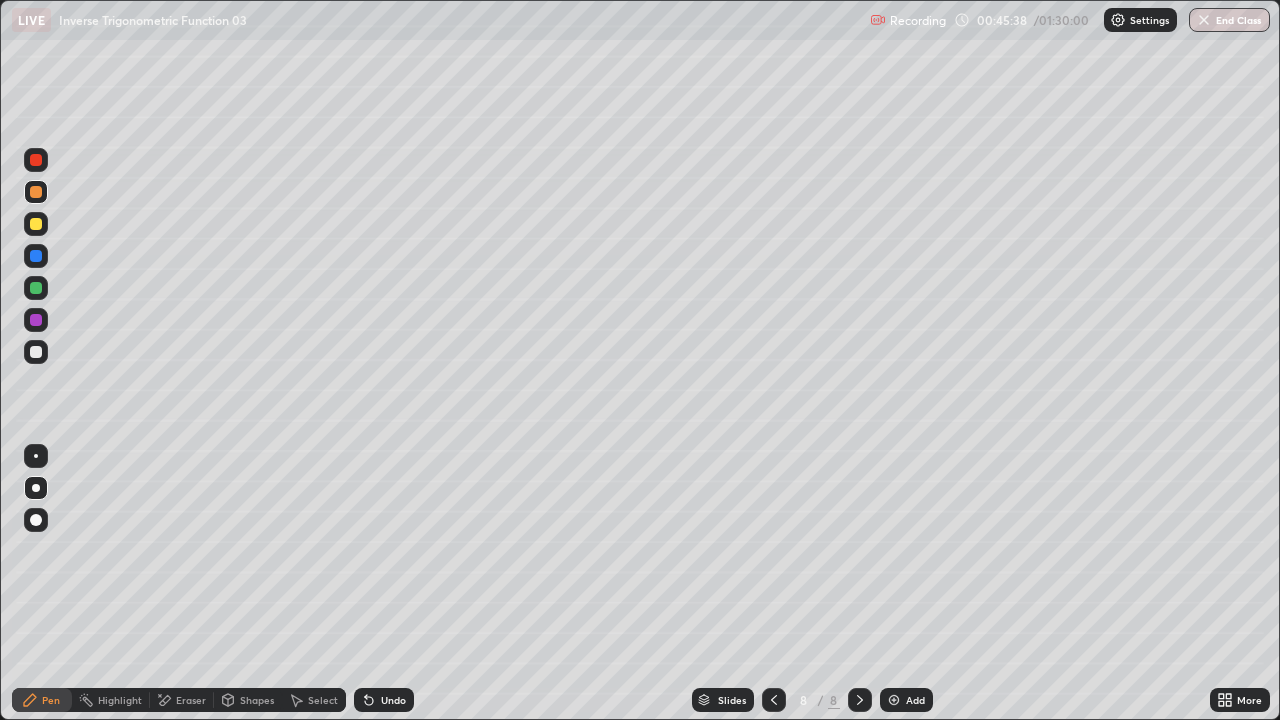 click at bounding box center (774, 700) 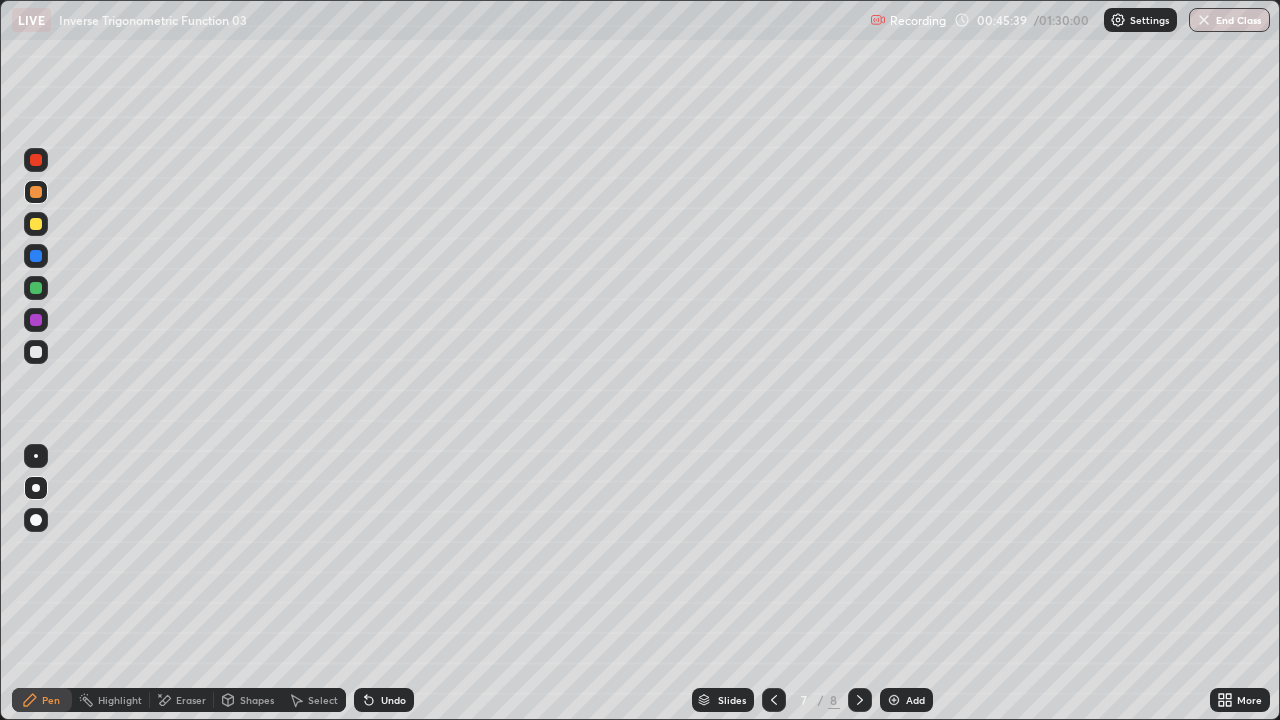 click 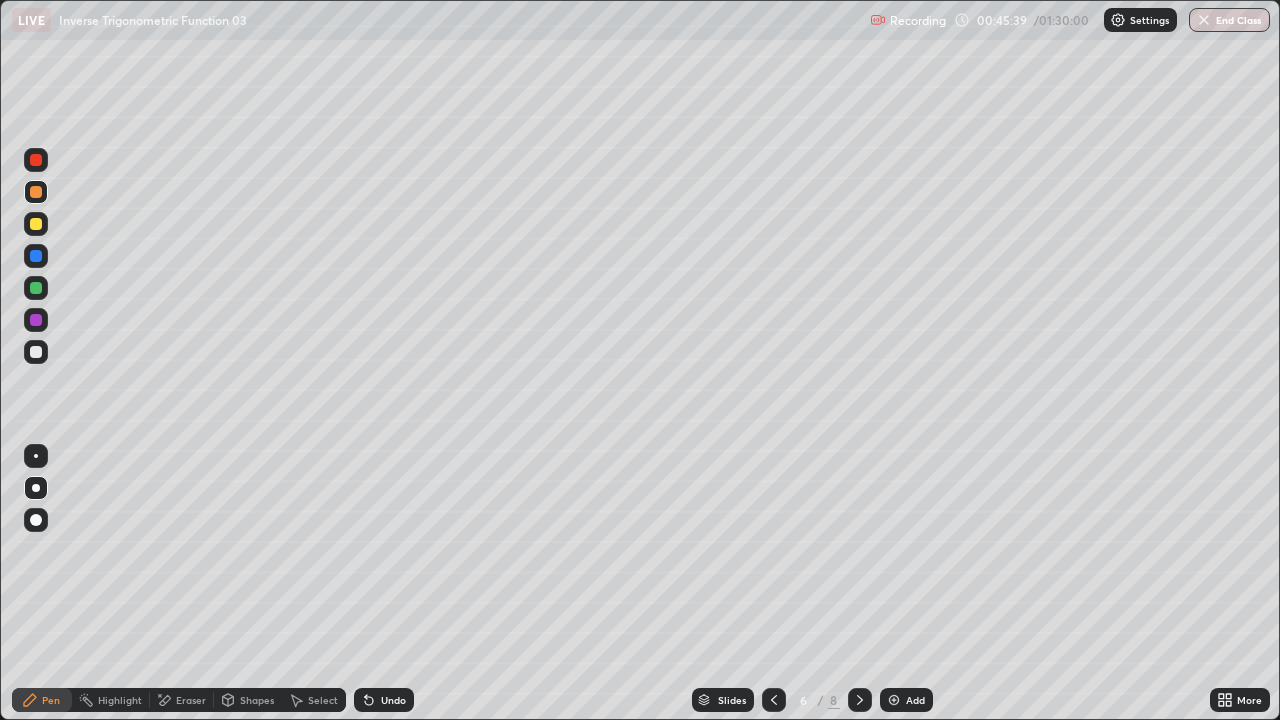 click at bounding box center [774, 700] 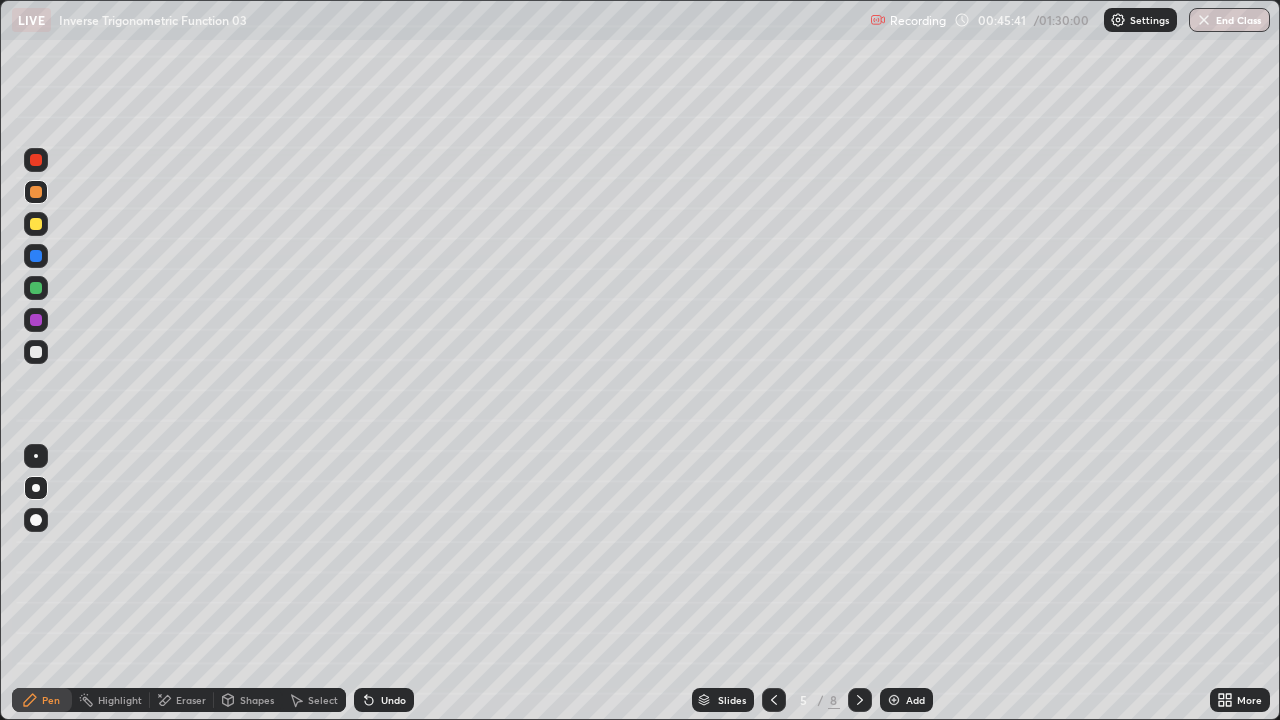 click 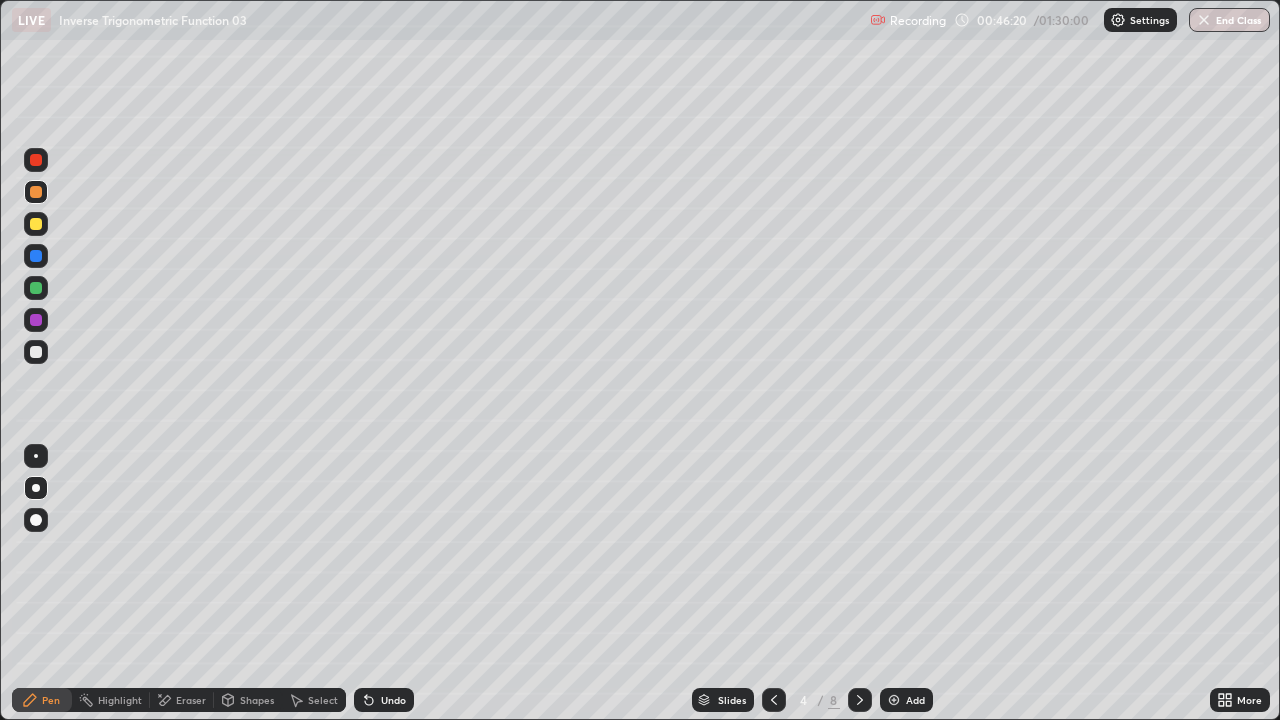 click on "Undo" at bounding box center (393, 700) 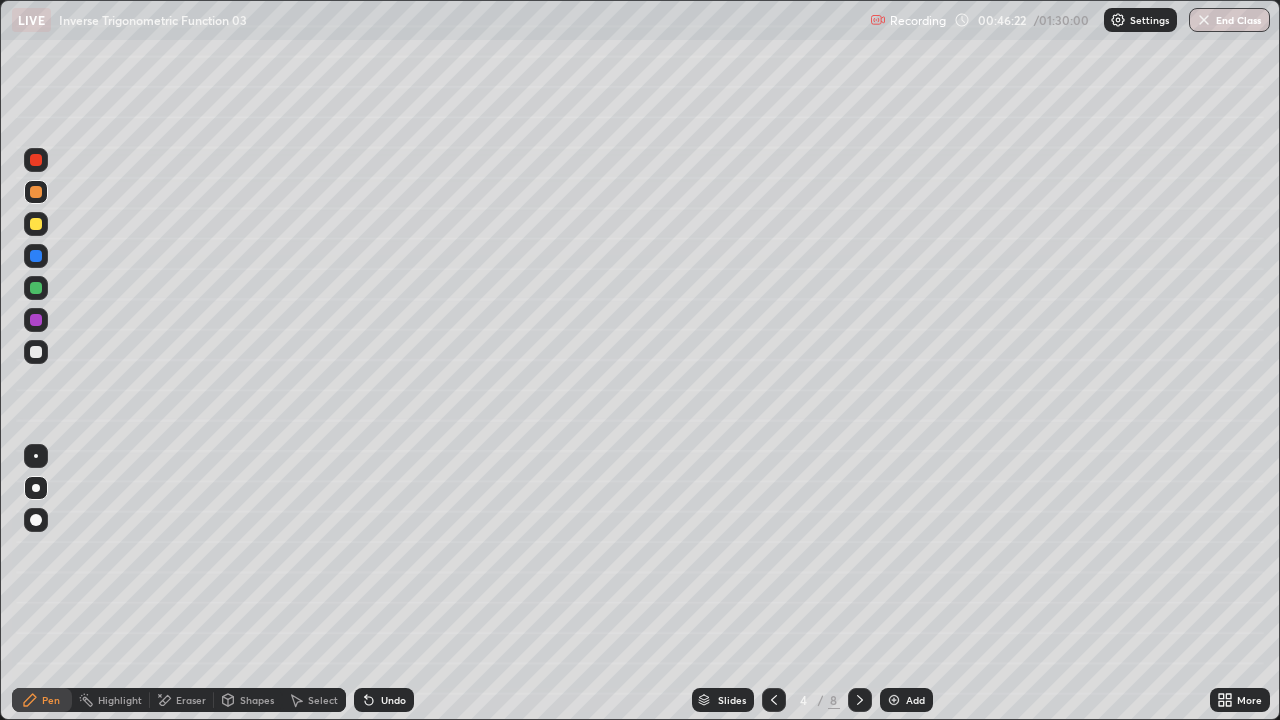 click on "Undo" at bounding box center [393, 700] 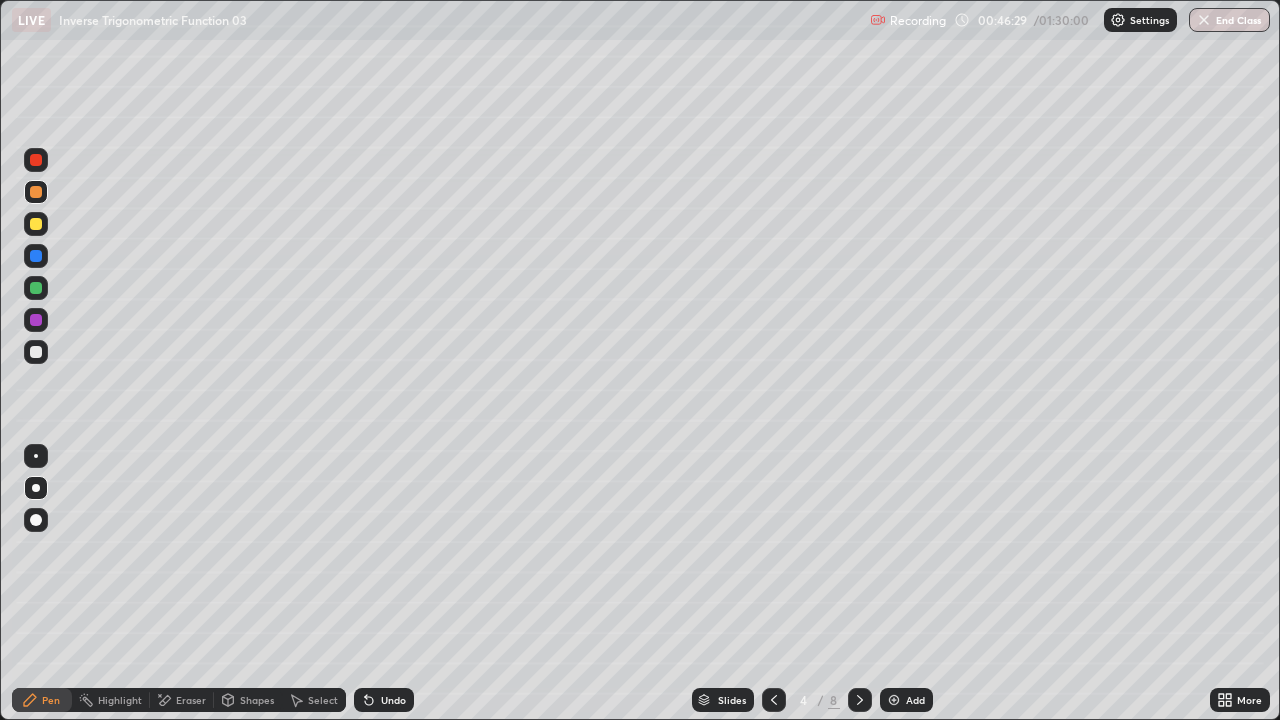 click at bounding box center [36, 224] 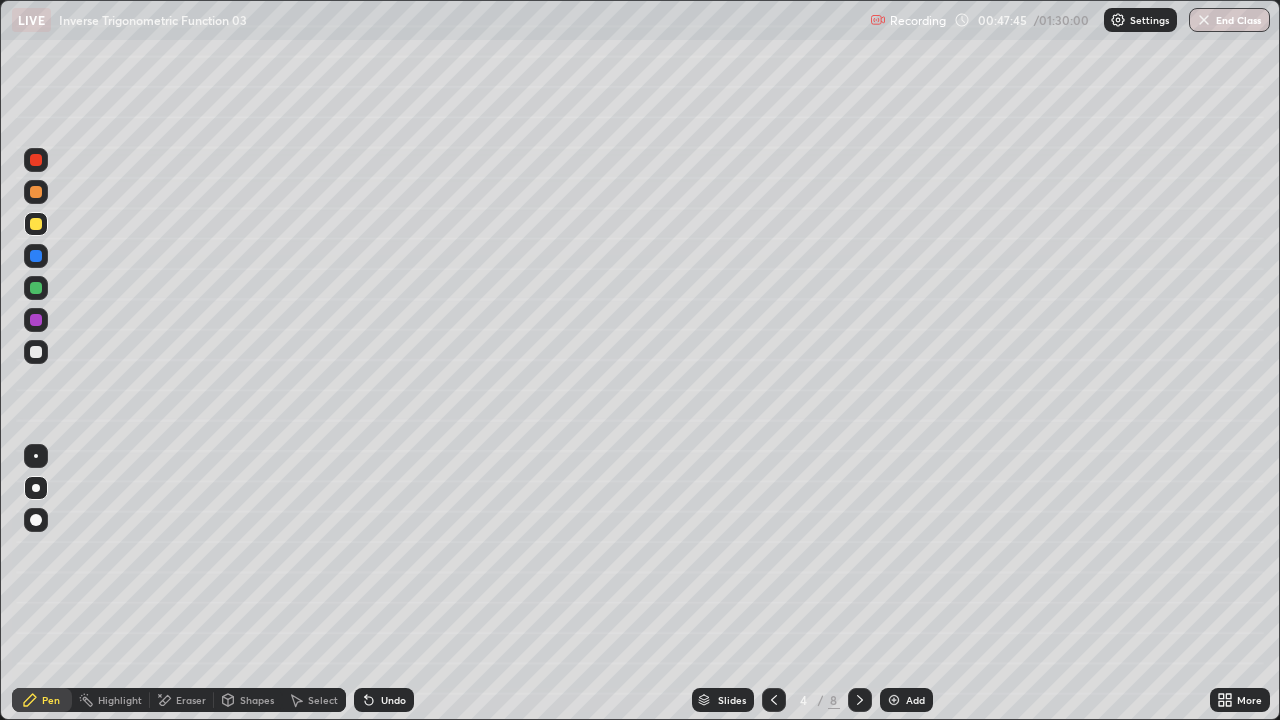 click 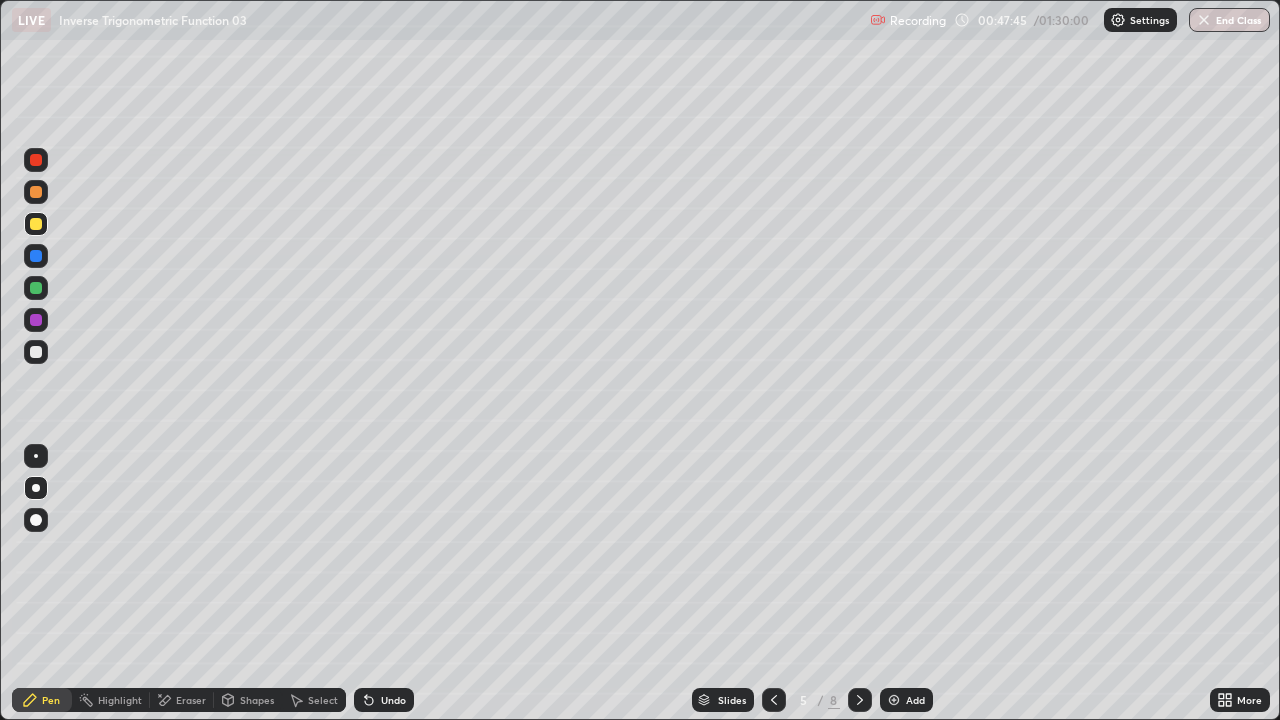 click 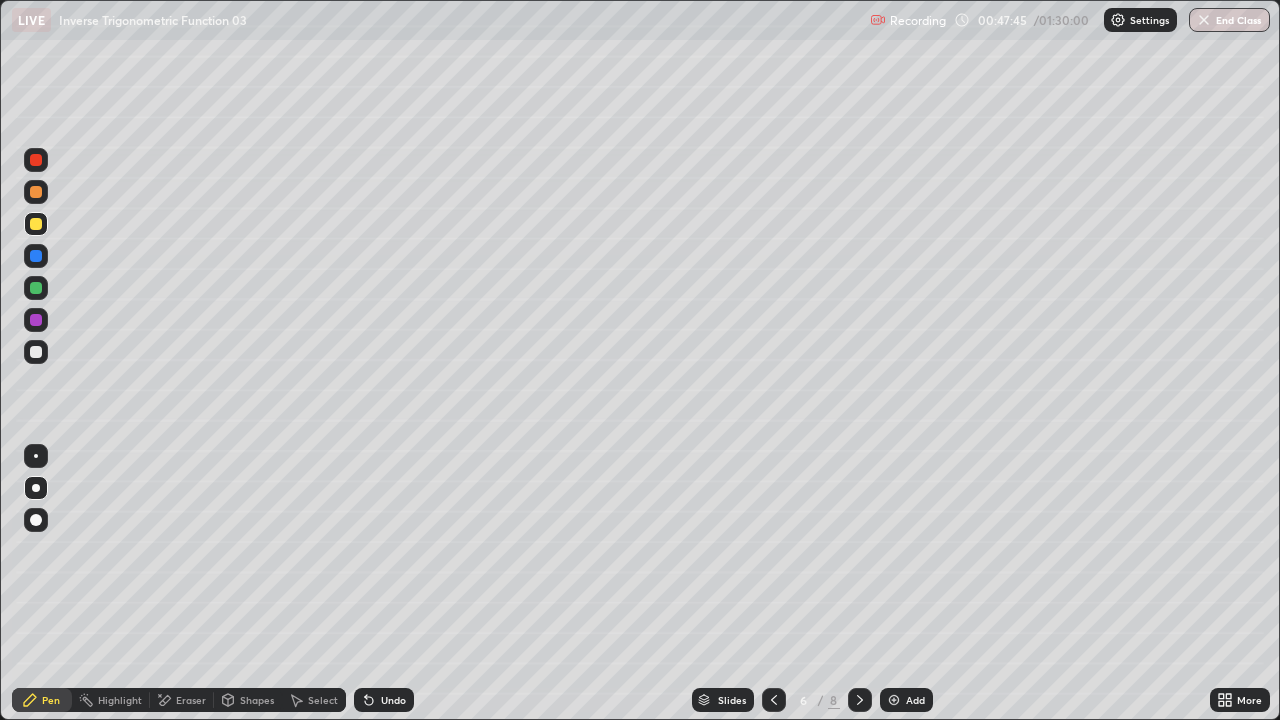 click at bounding box center (860, 700) 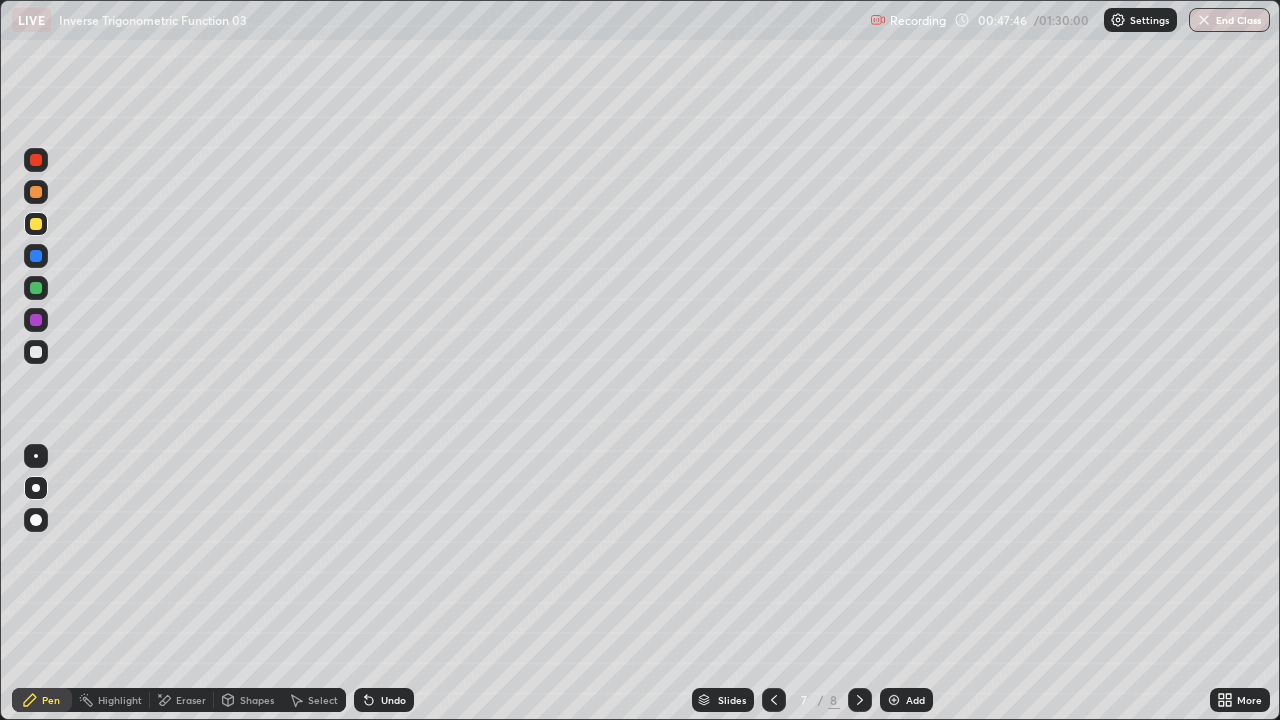 click 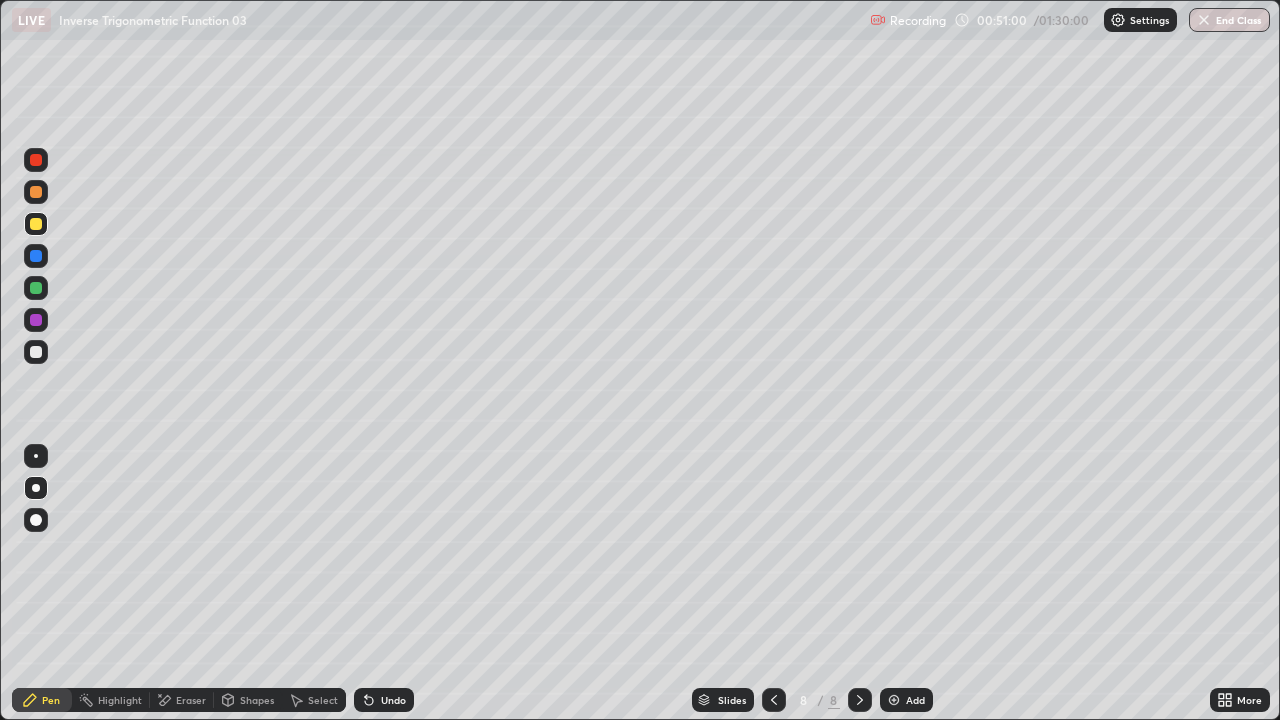 click on "Add" at bounding box center [915, 700] 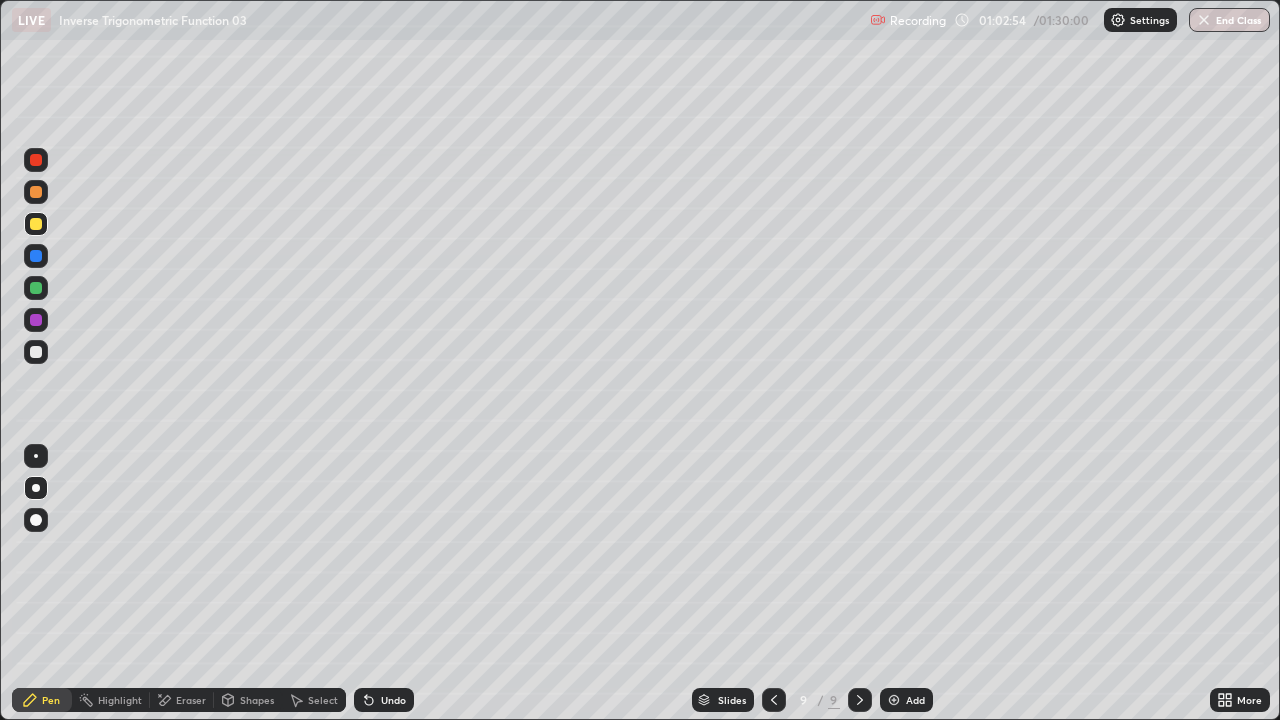 click on "Add" at bounding box center [906, 700] 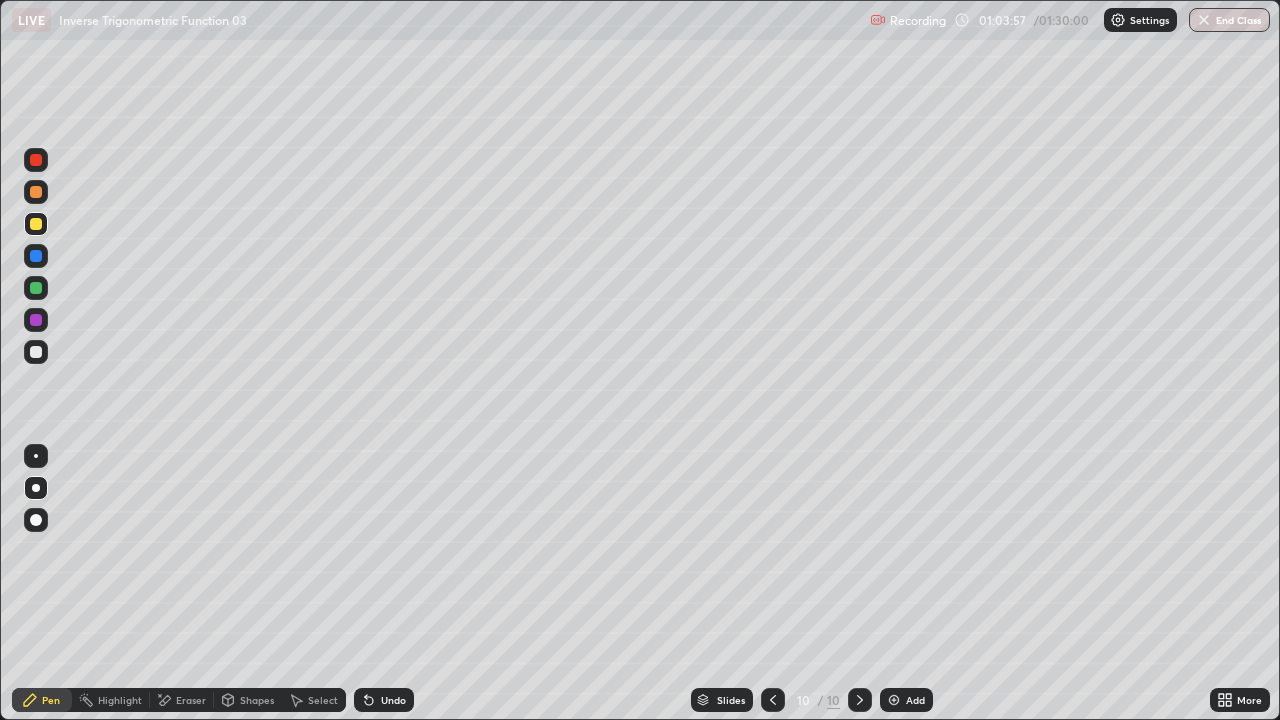 click at bounding box center (36, 288) 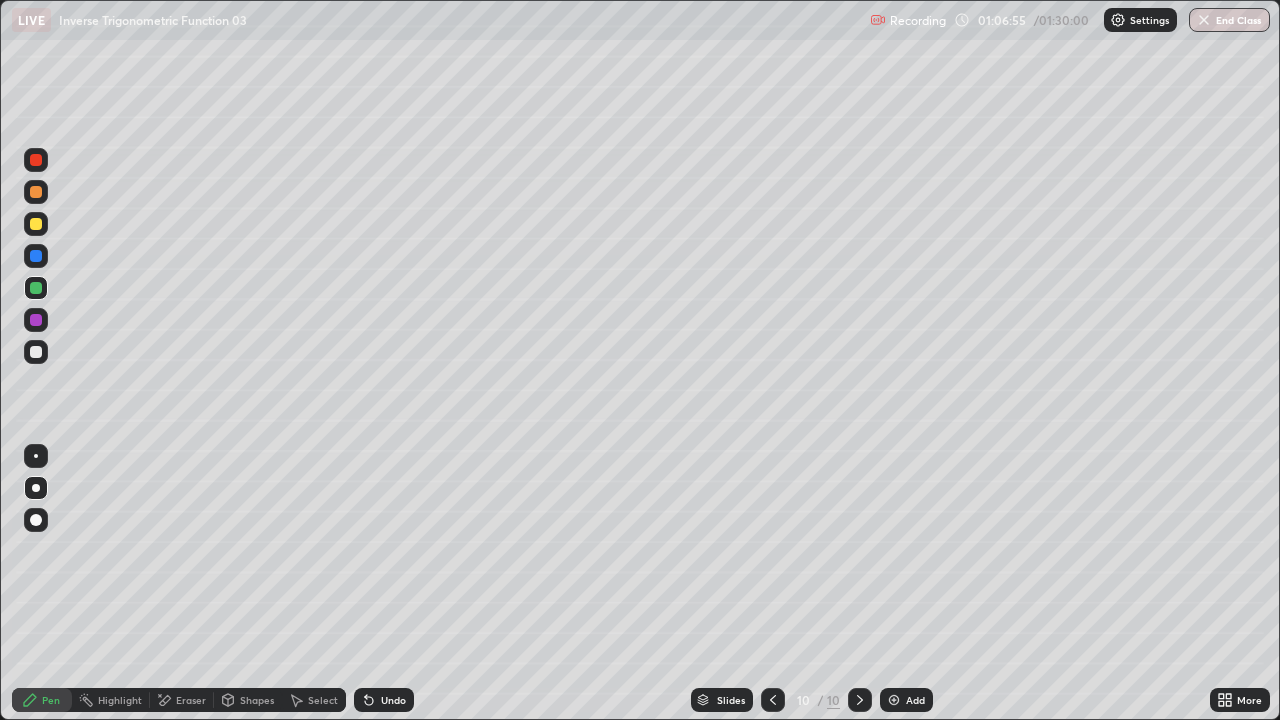 click on "Add" at bounding box center (915, 700) 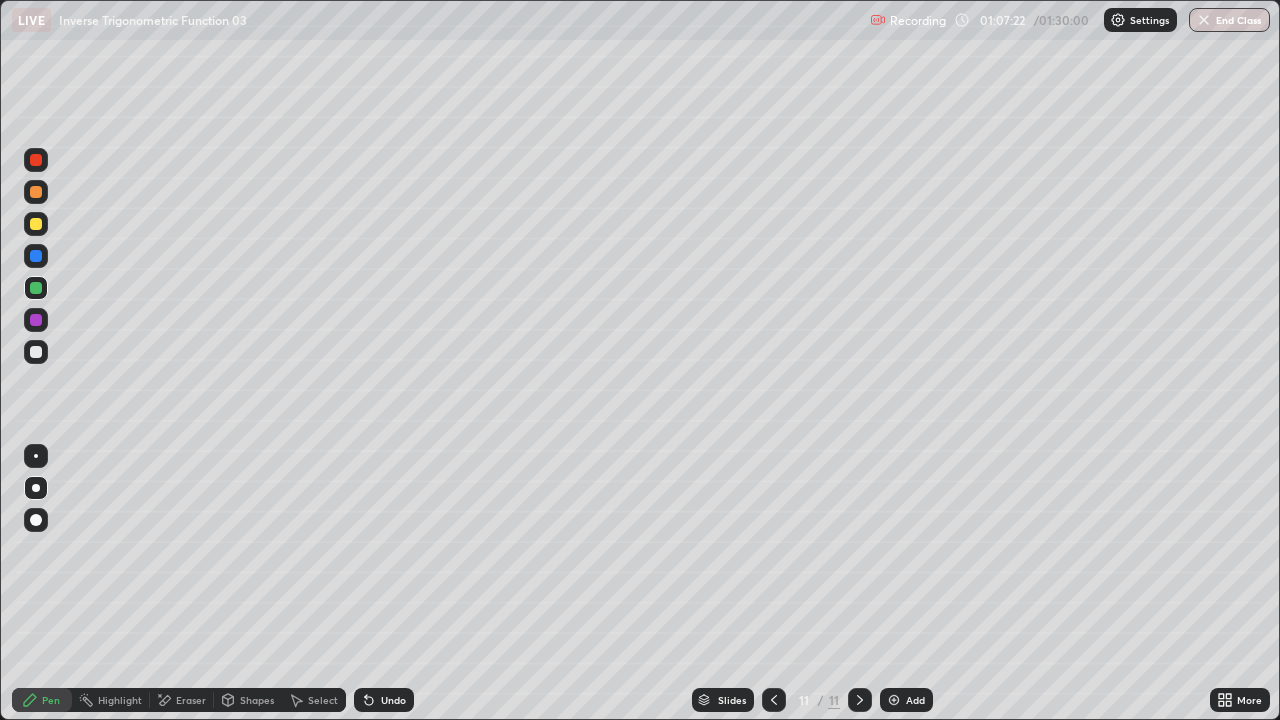 click on "Undo" at bounding box center (393, 700) 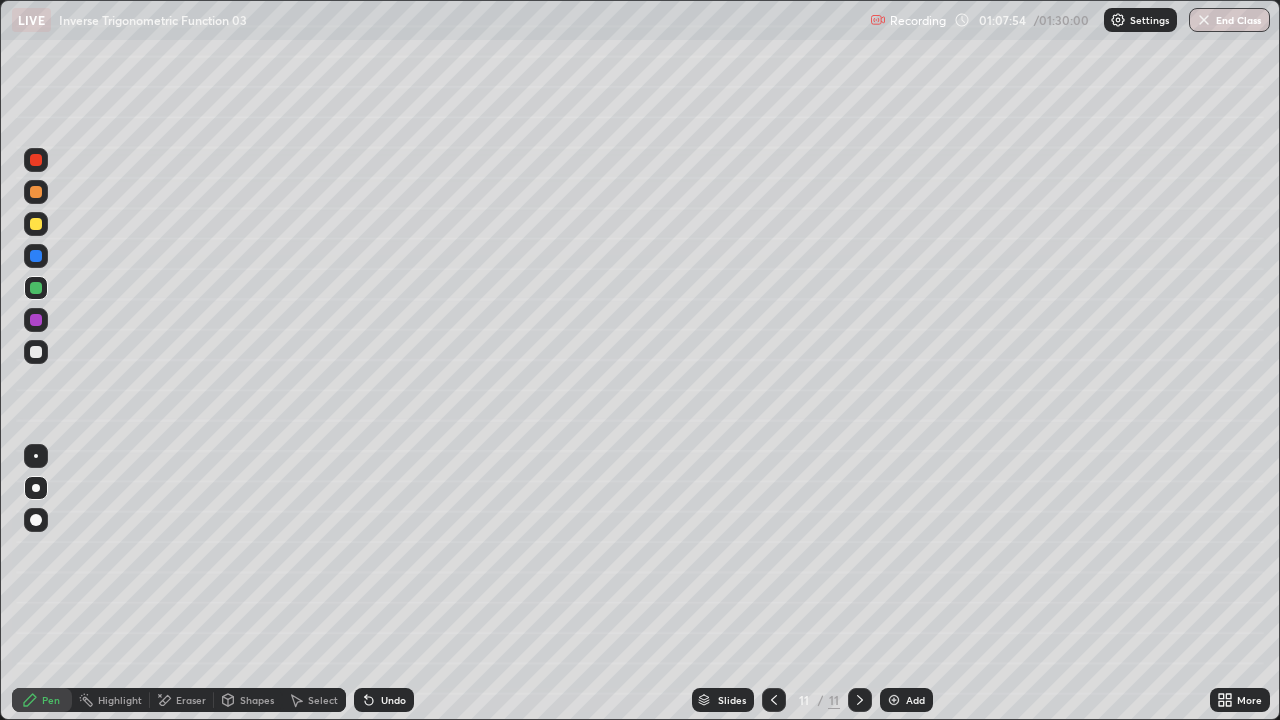 click at bounding box center (36, 224) 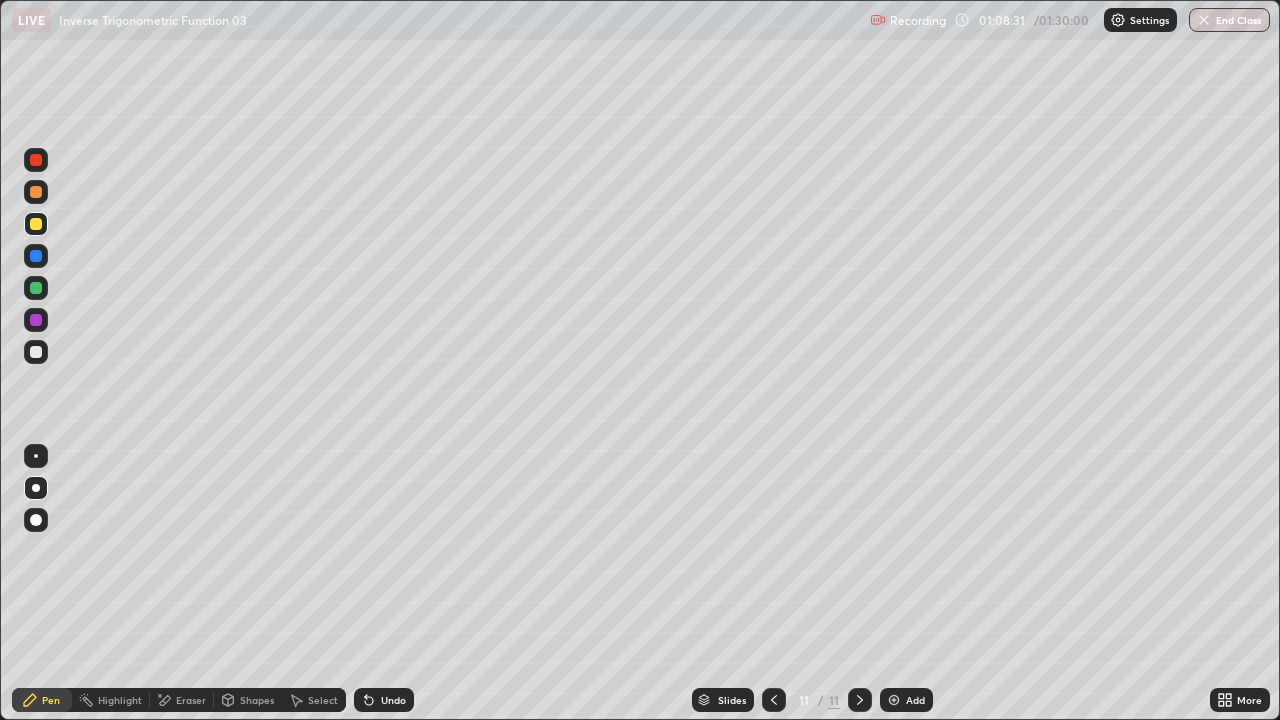 click on "Select" at bounding box center [323, 700] 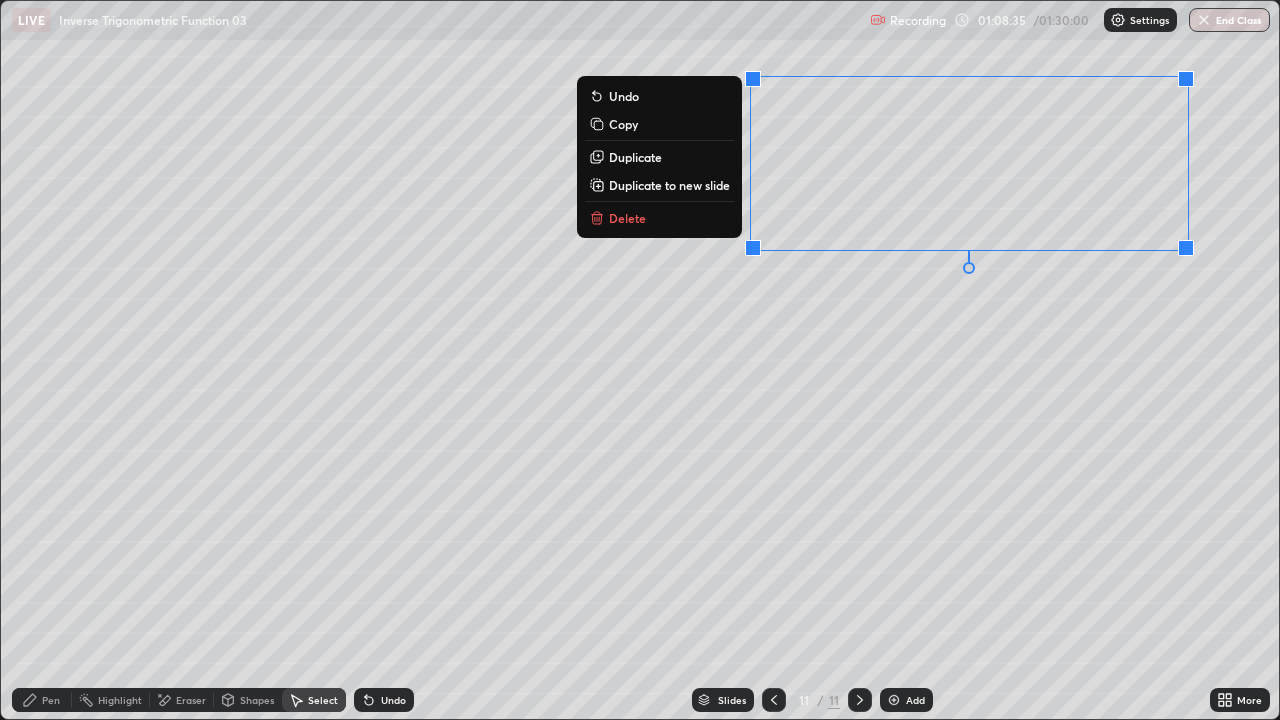 click on "Duplicate" at bounding box center [659, 157] 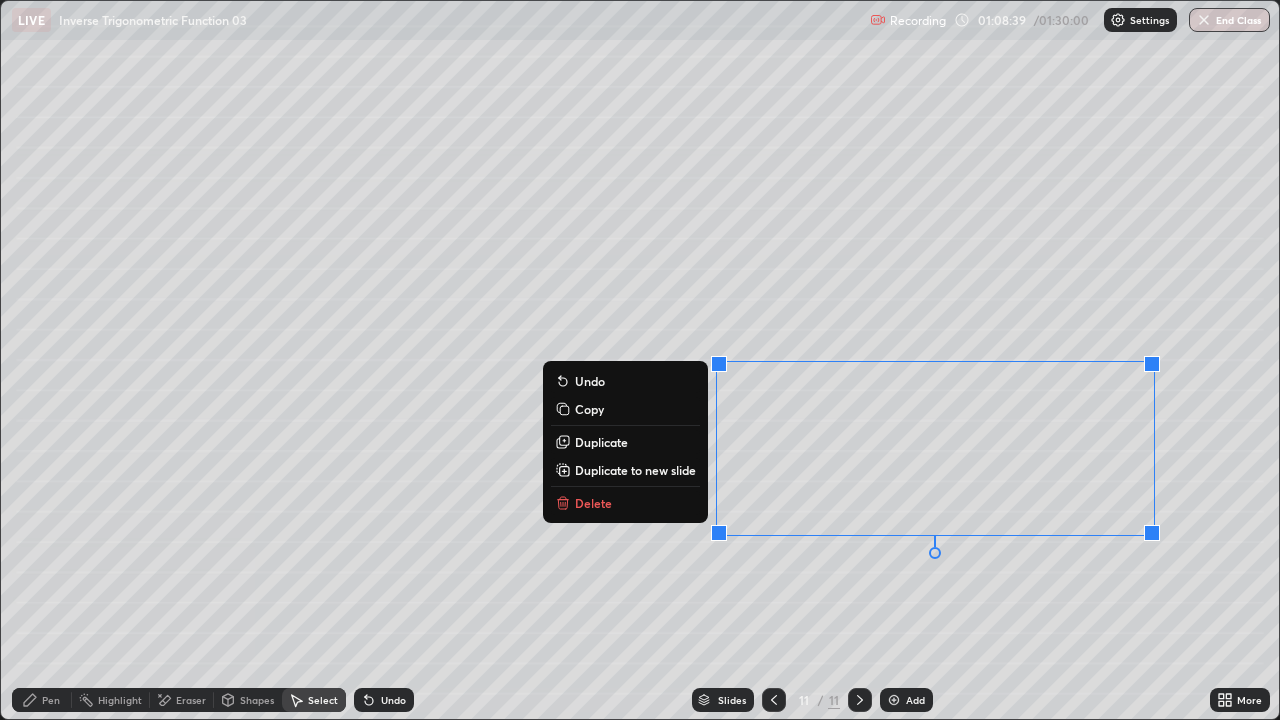 click on "0 ° Undo Copy Duplicate Duplicate to new slide Delete" at bounding box center (640, 360) 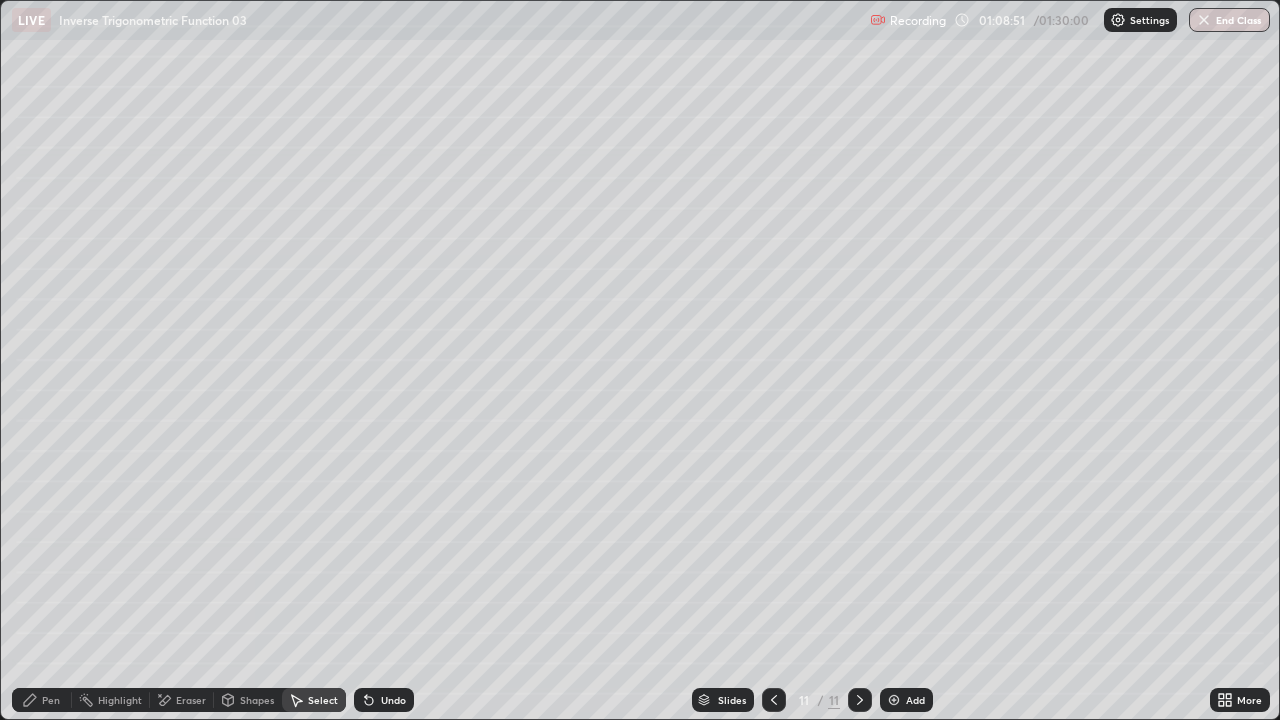 click on "Eraser" at bounding box center (182, 700) 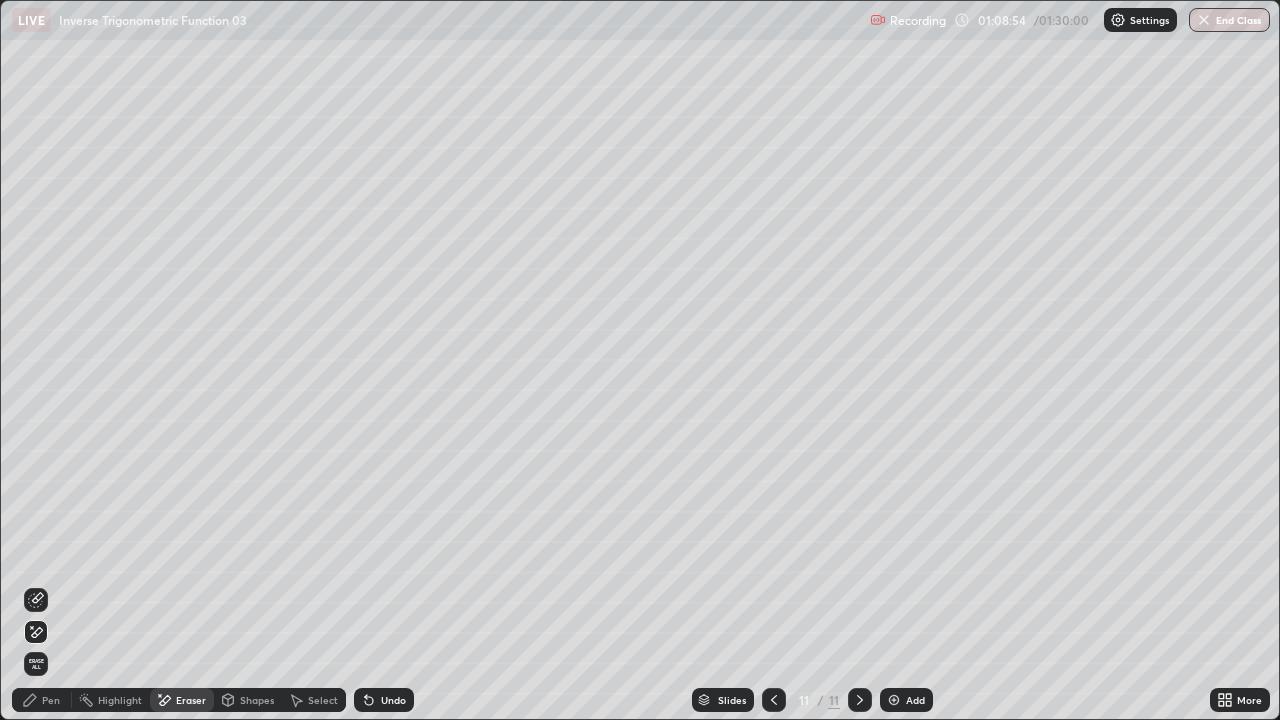 click on "Pen" at bounding box center [42, 700] 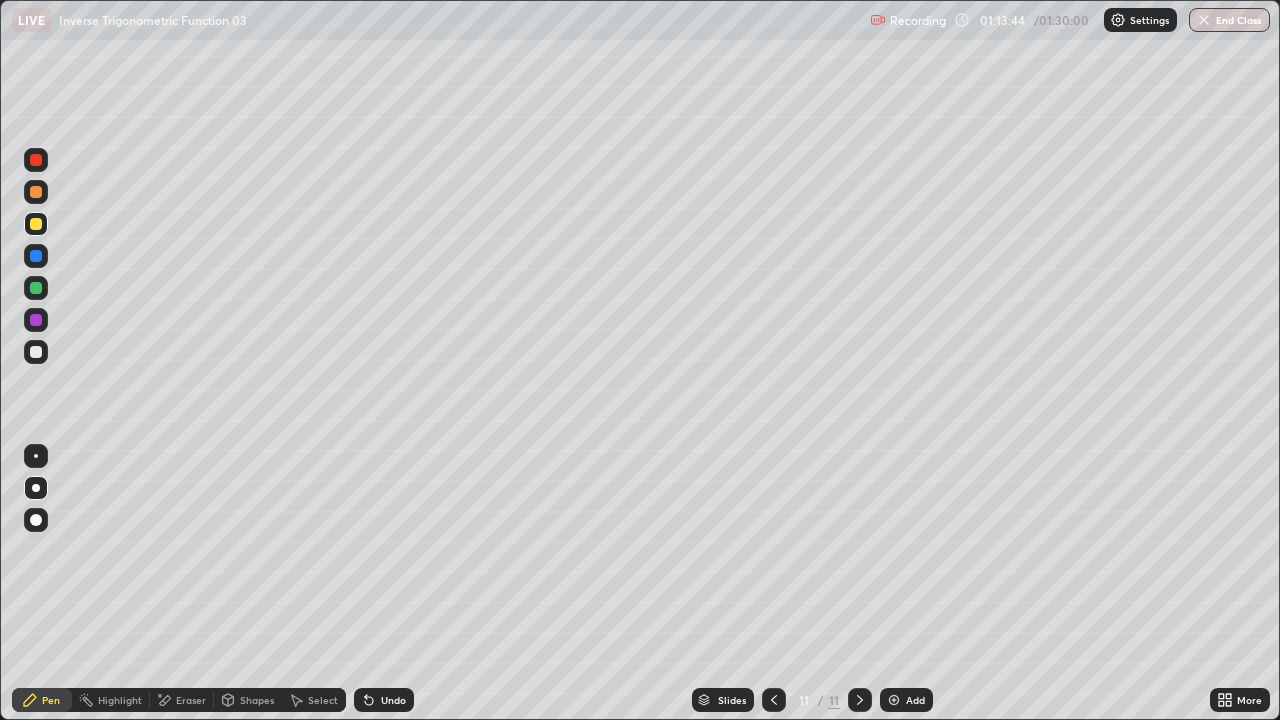 click on "Add" at bounding box center (906, 700) 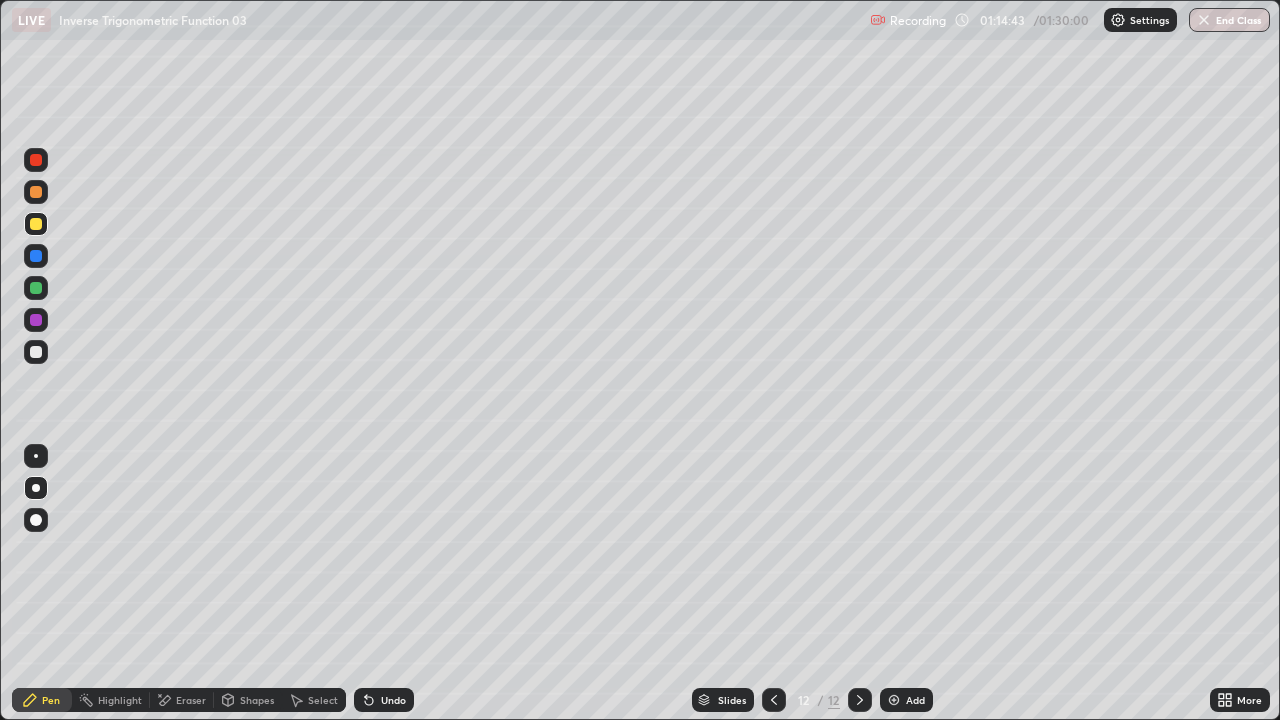 click on "End Class" at bounding box center [1229, 20] 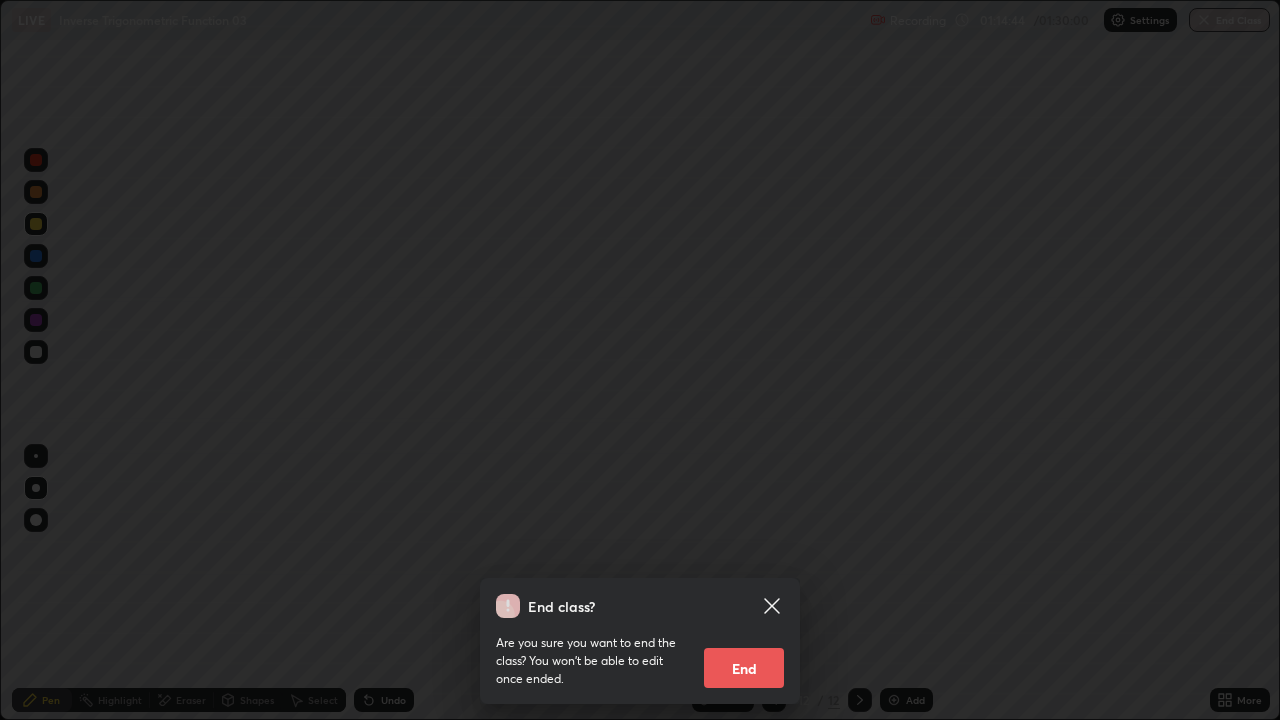 click on "End" at bounding box center (744, 668) 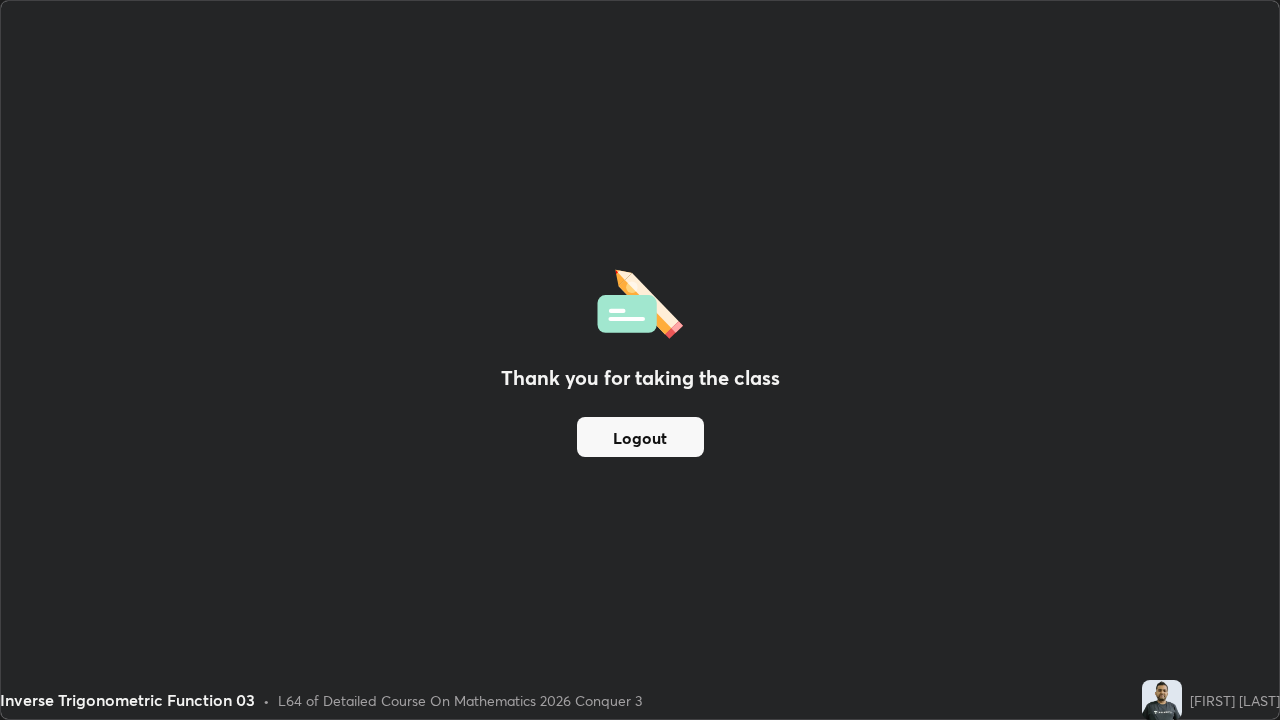 click on "Logout" at bounding box center (640, 437) 